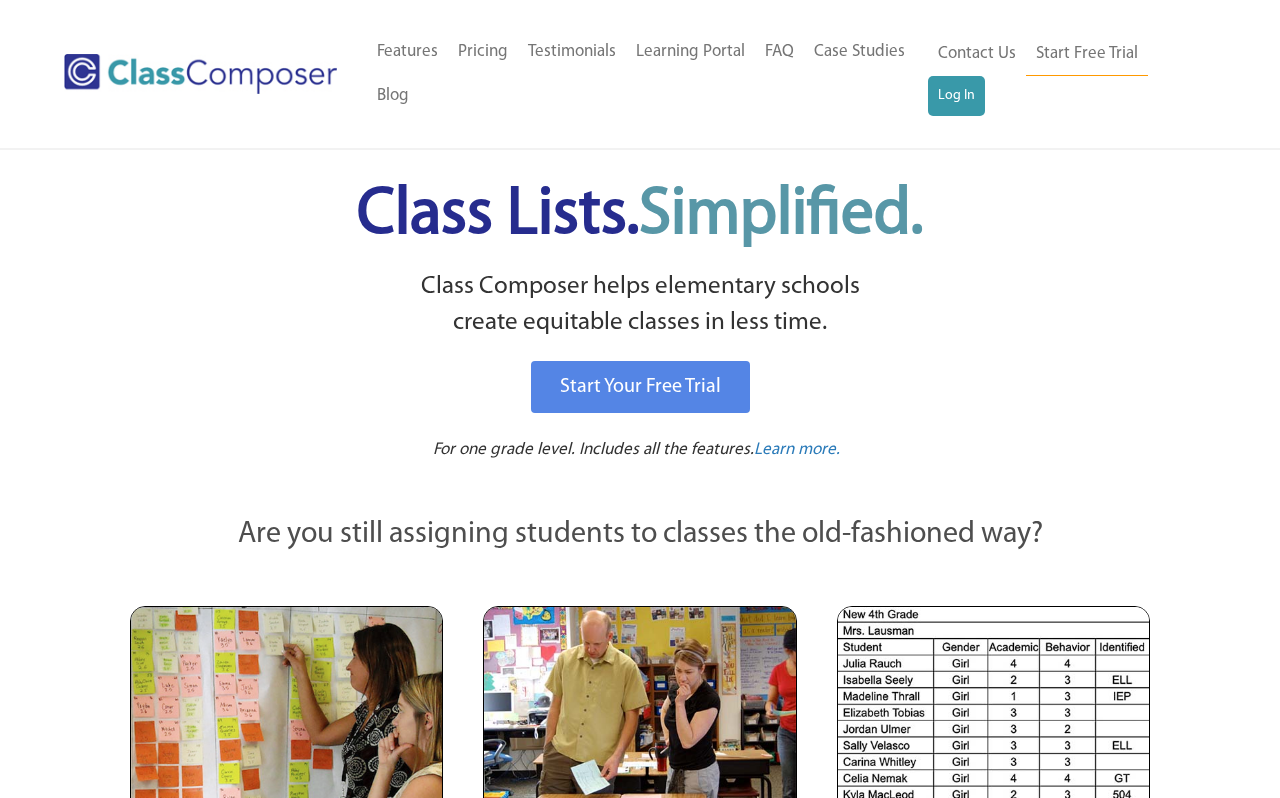 scroll, scrollTop: 0, scrollLeft: 0, axis: both 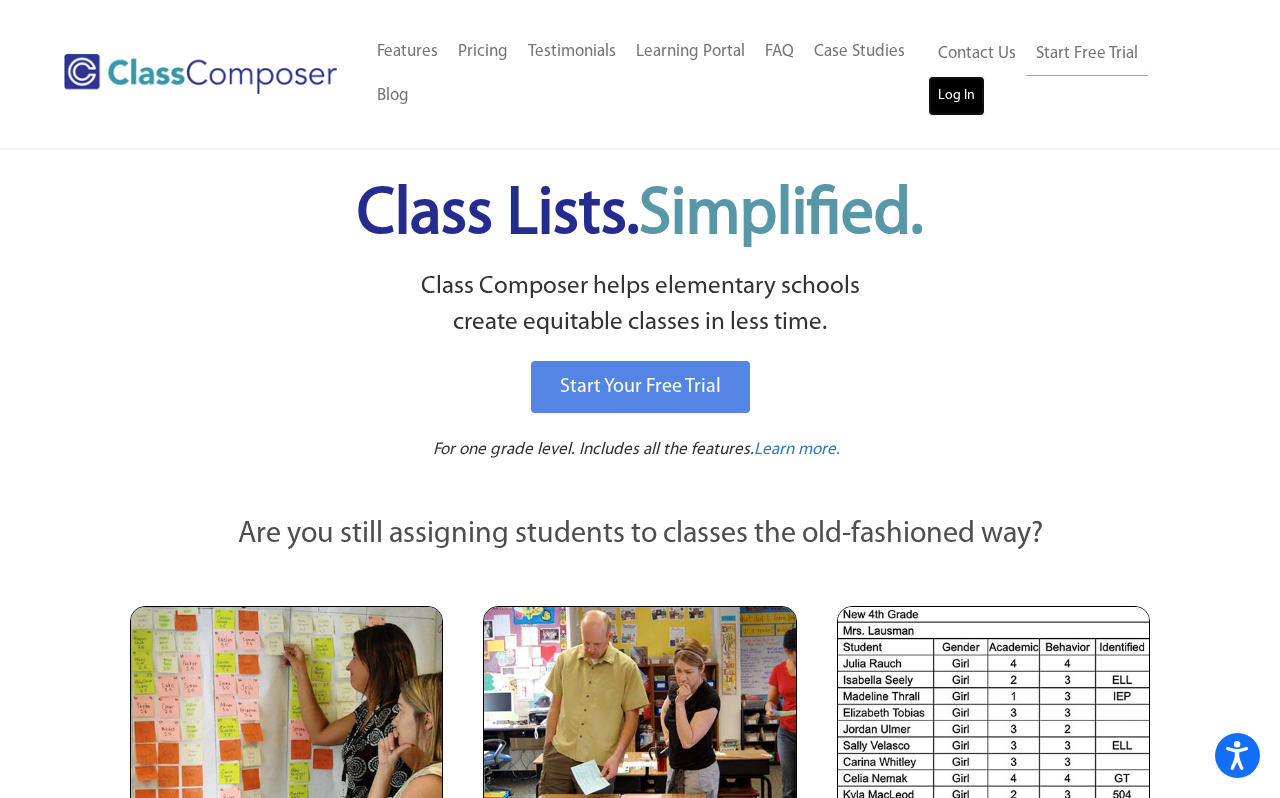 click on "Log In" at bounding box center (956, 96) 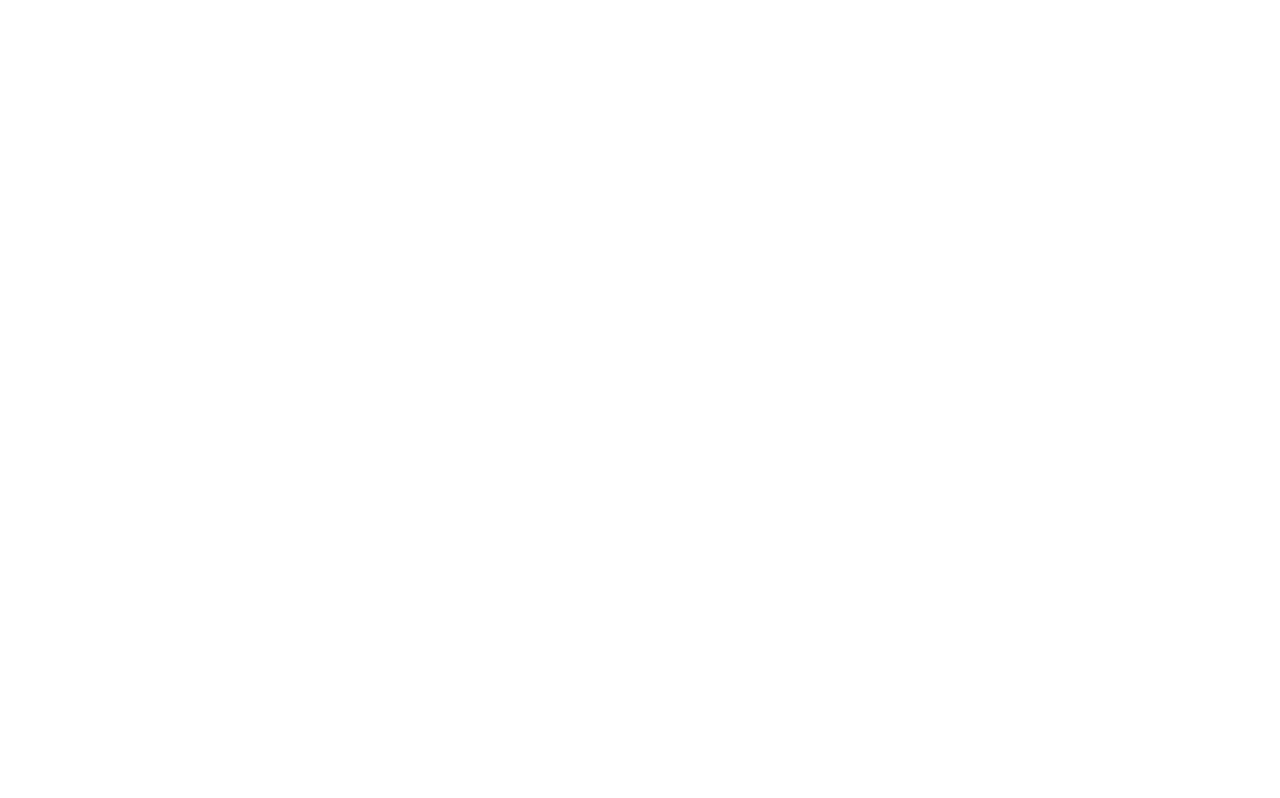 scroll, scrollTop: 0, scrollLeft: 0, axis: both 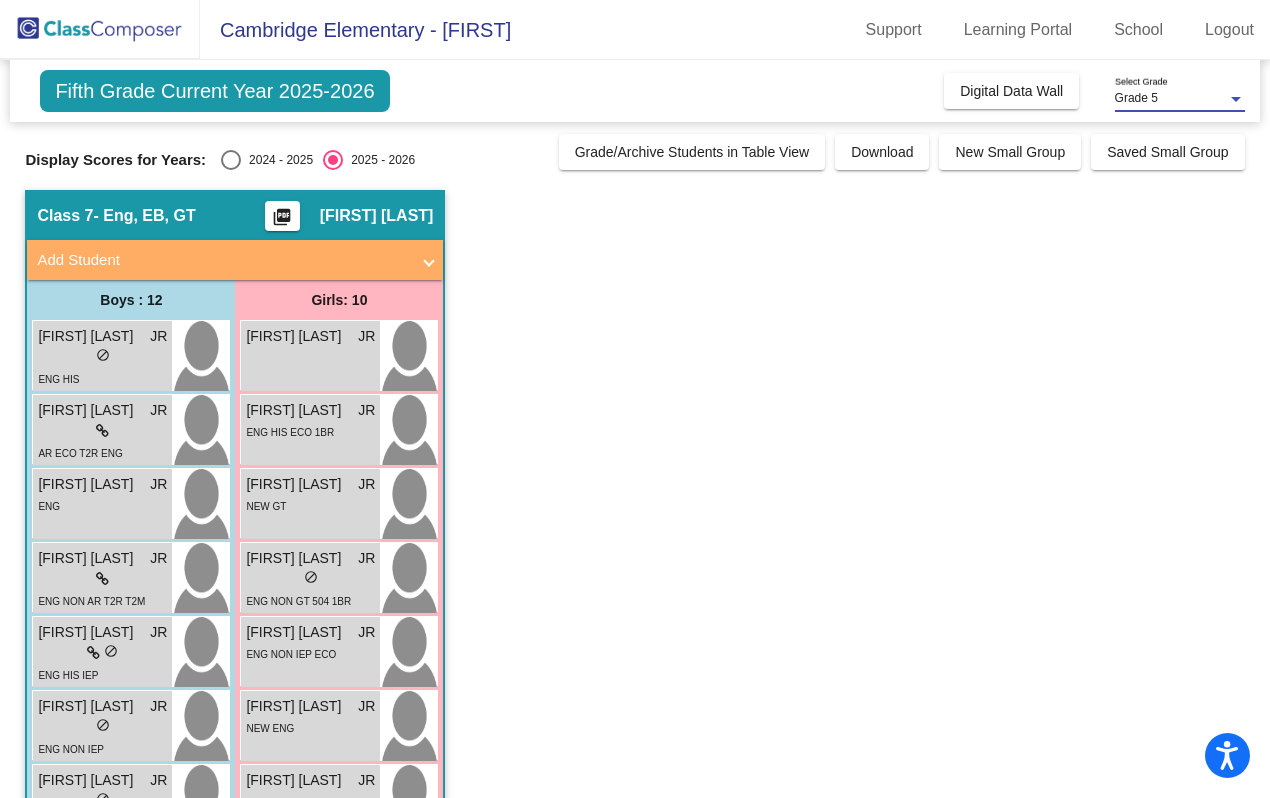 click on "Grade 5" at bounding box center (1171, 99) 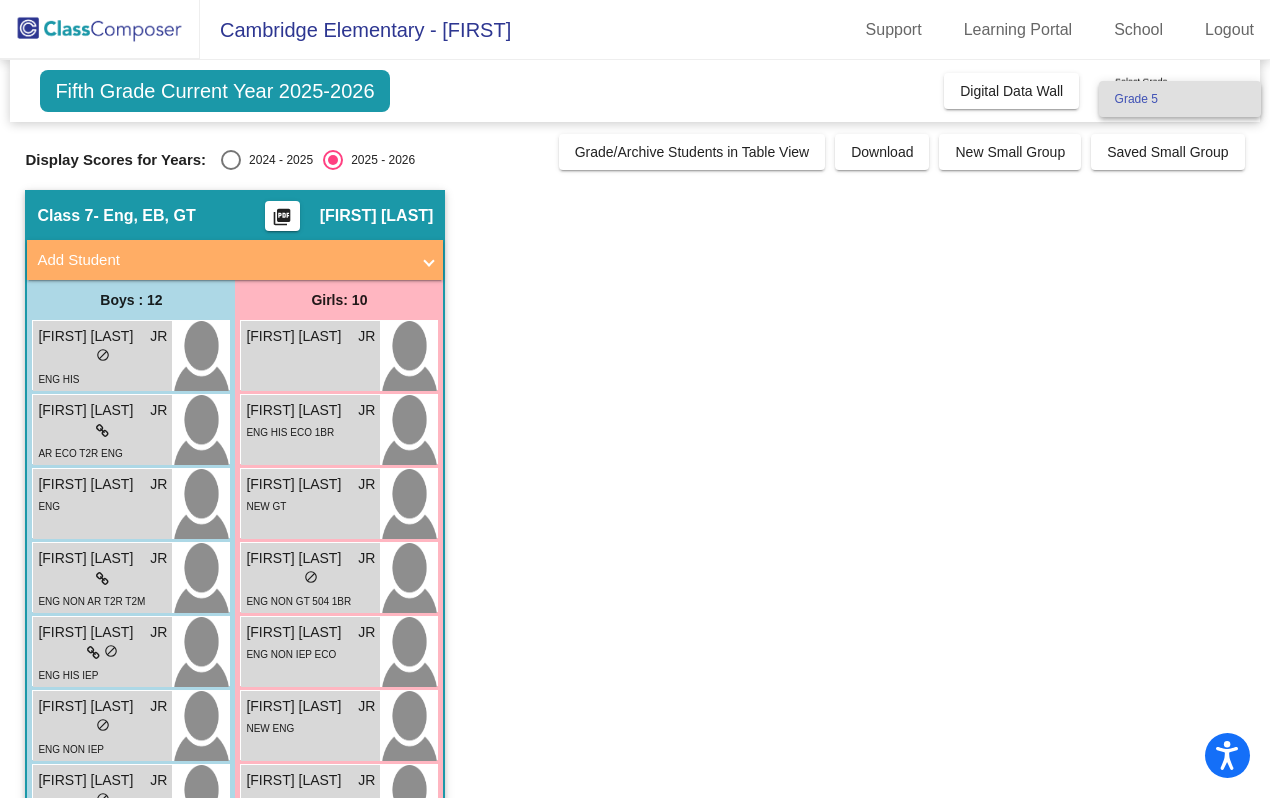 click at bounding box center [635, 399] 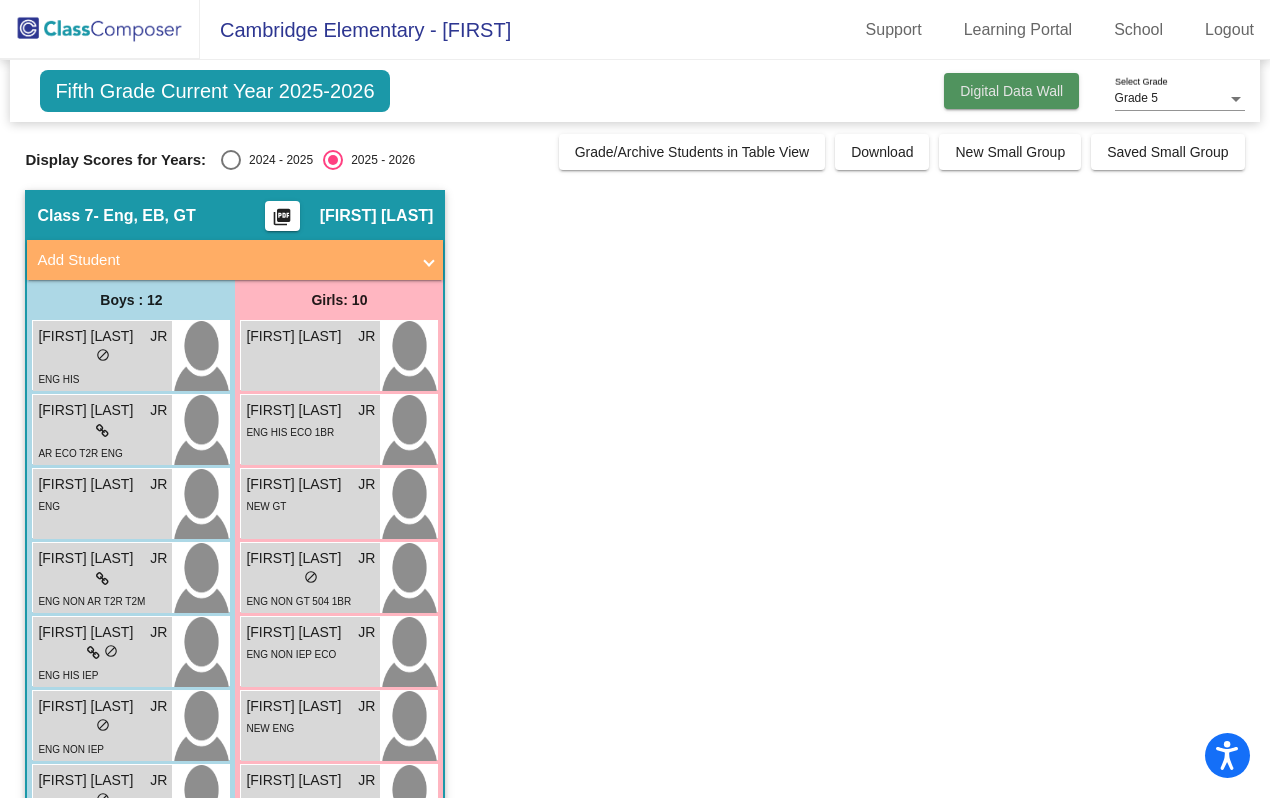 click on "Digital Data Wall" 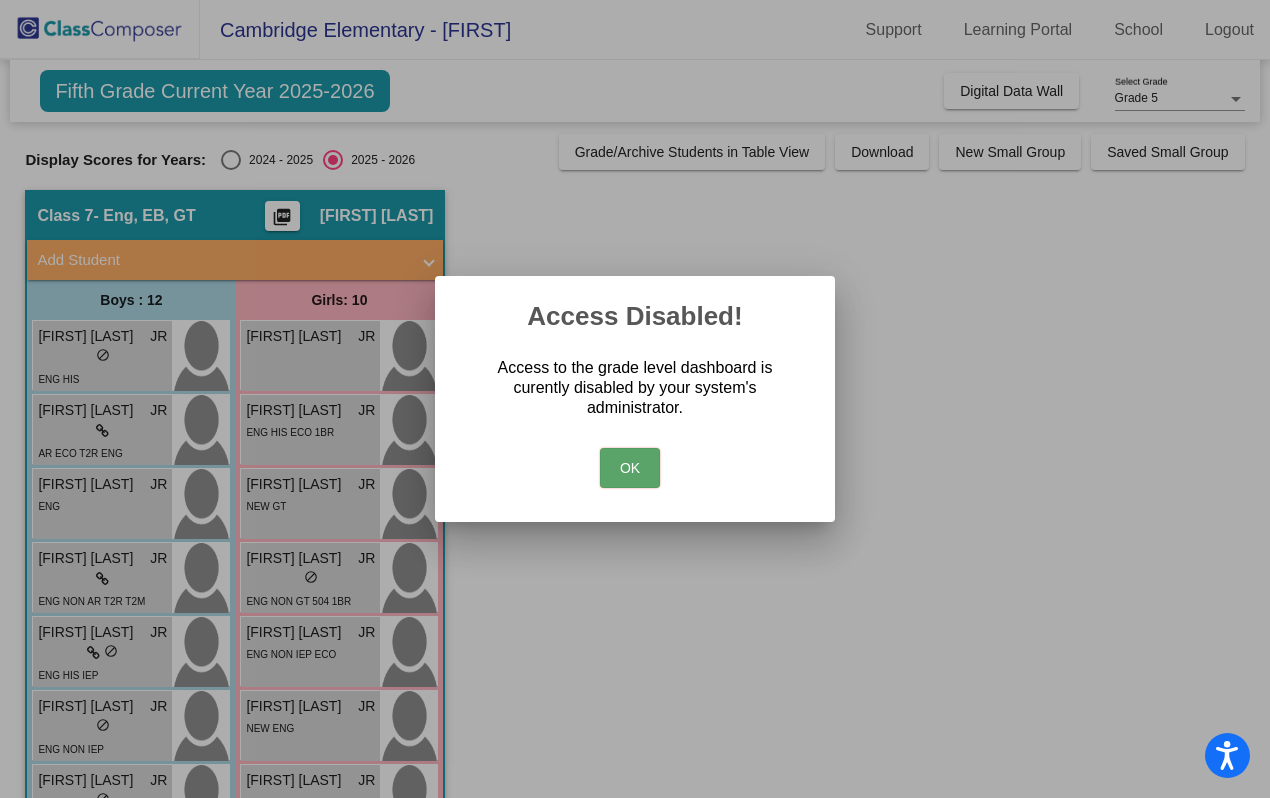 click at bounding box center [635, 399] 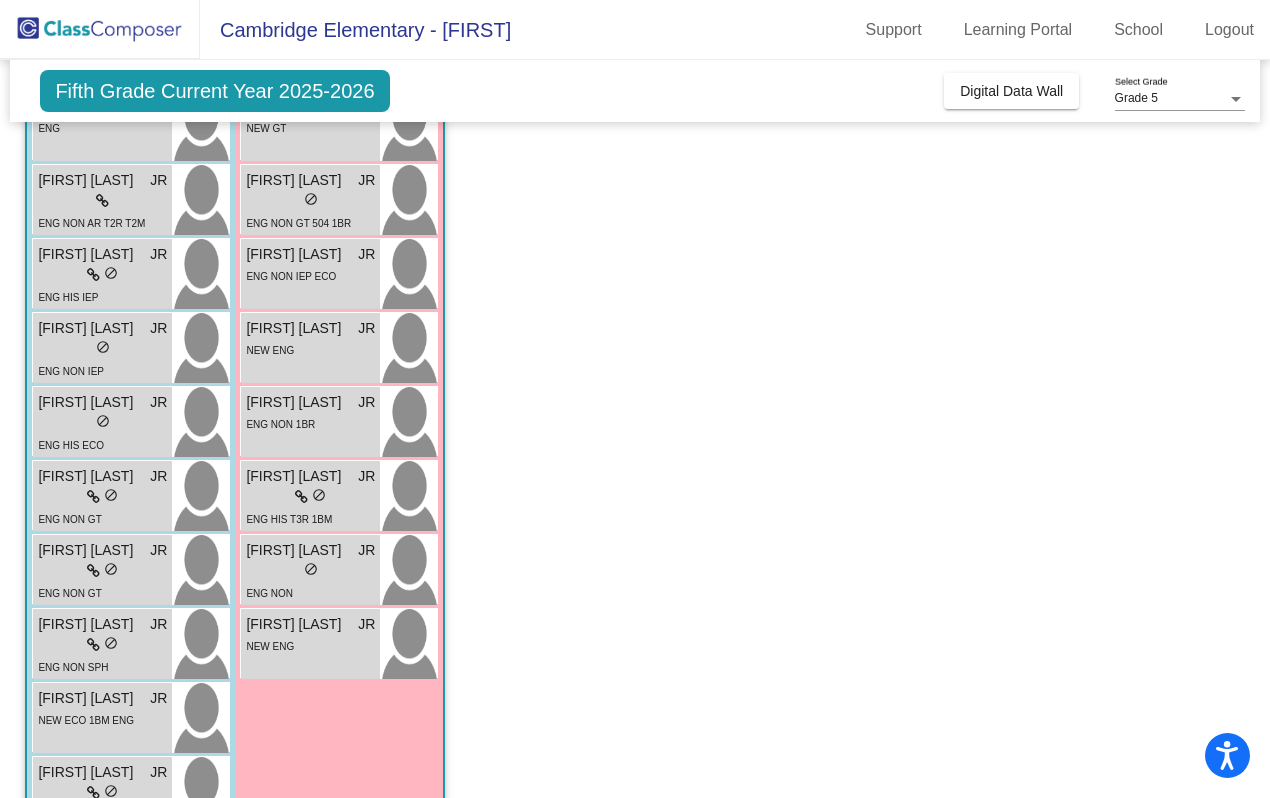 scroll, scrollTop: 442, scrollLeft: 0, axis: vertical 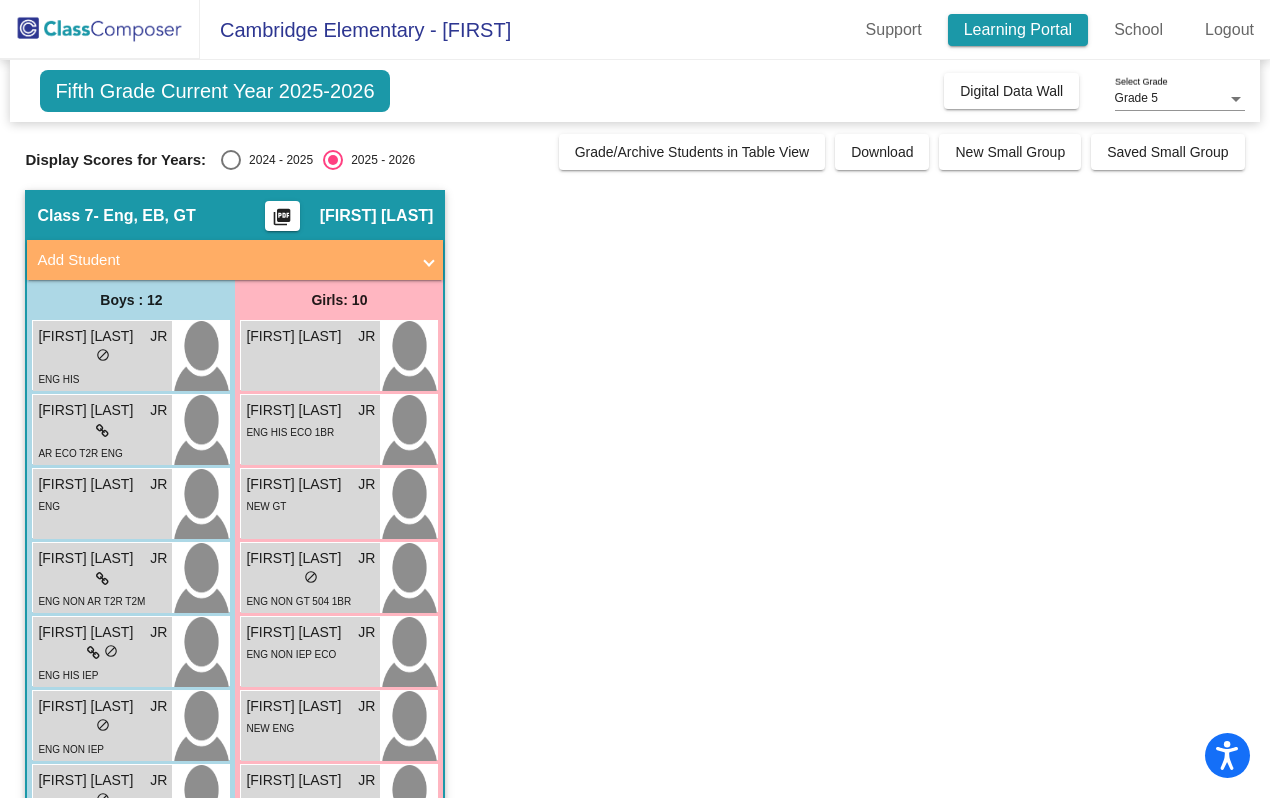 click on "Learning Portal" 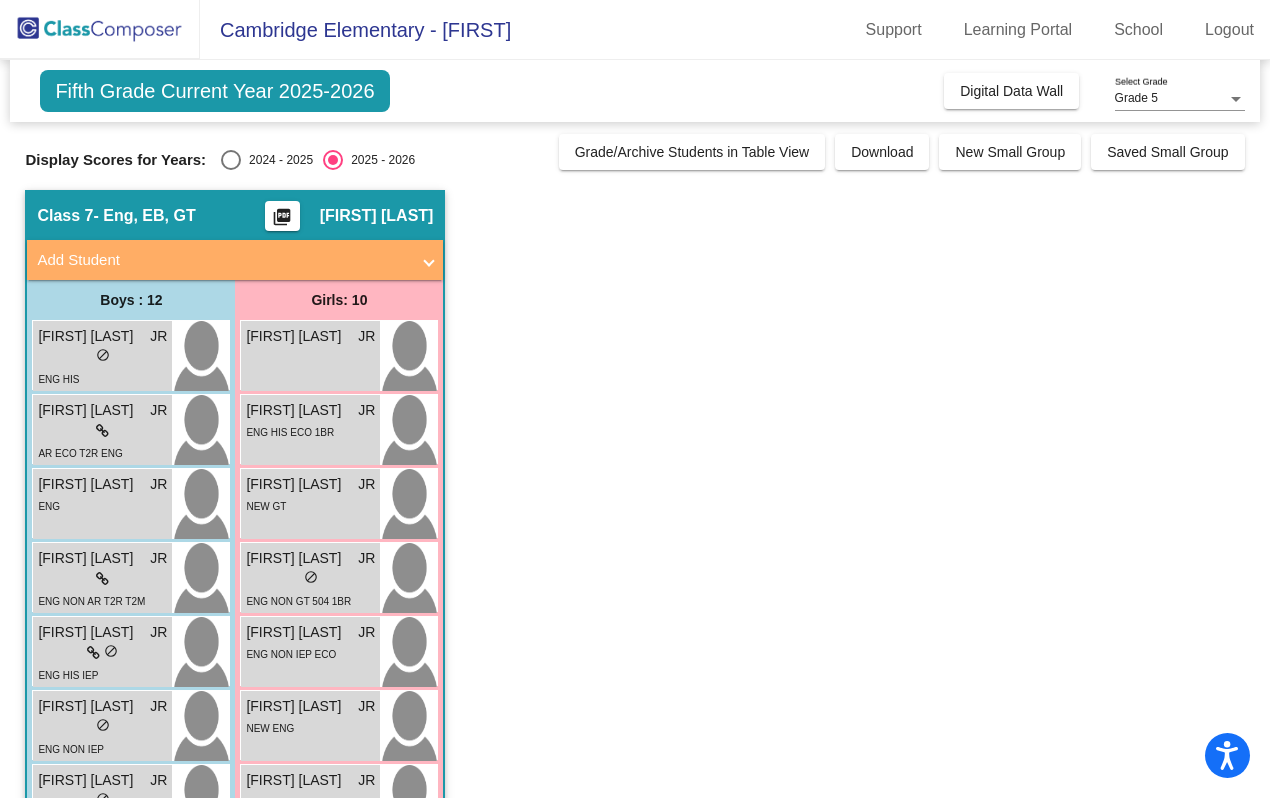 click at bounding box center (429, 260) 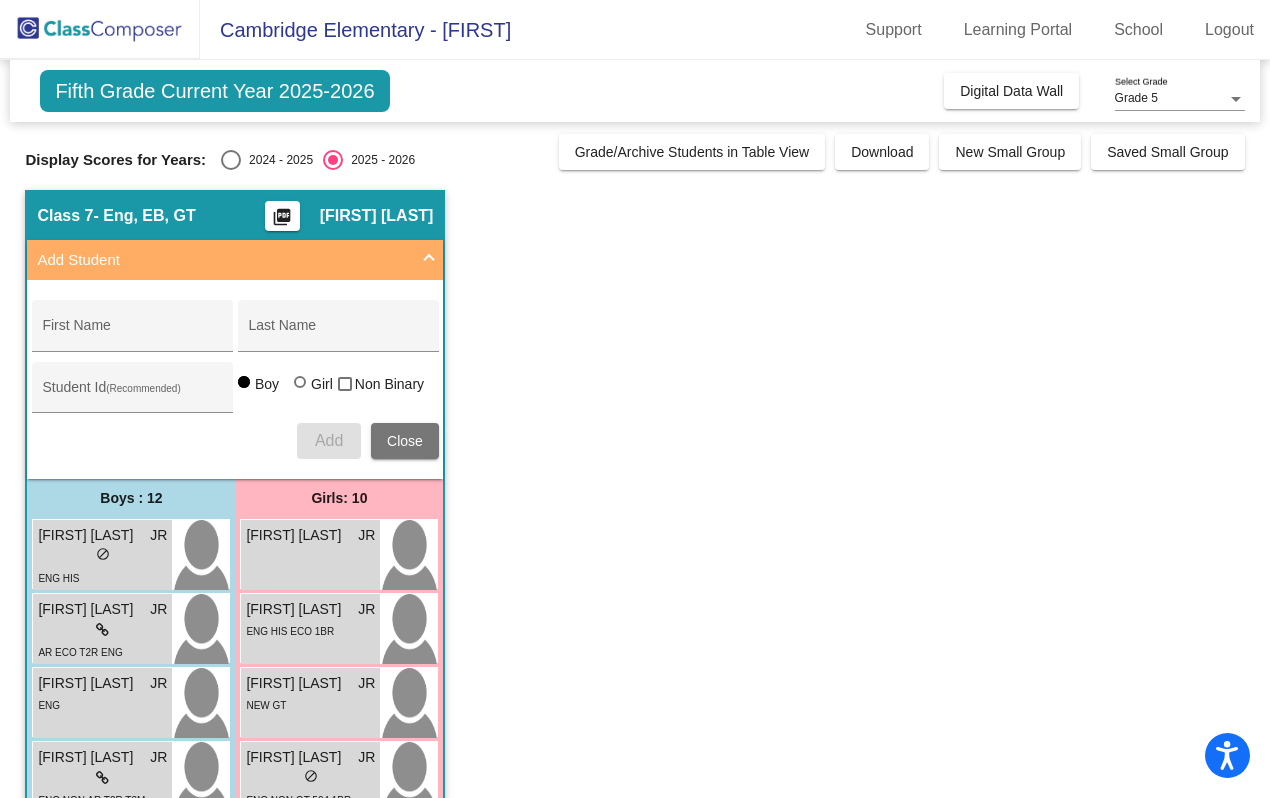 click at bounding box center [429, 260] 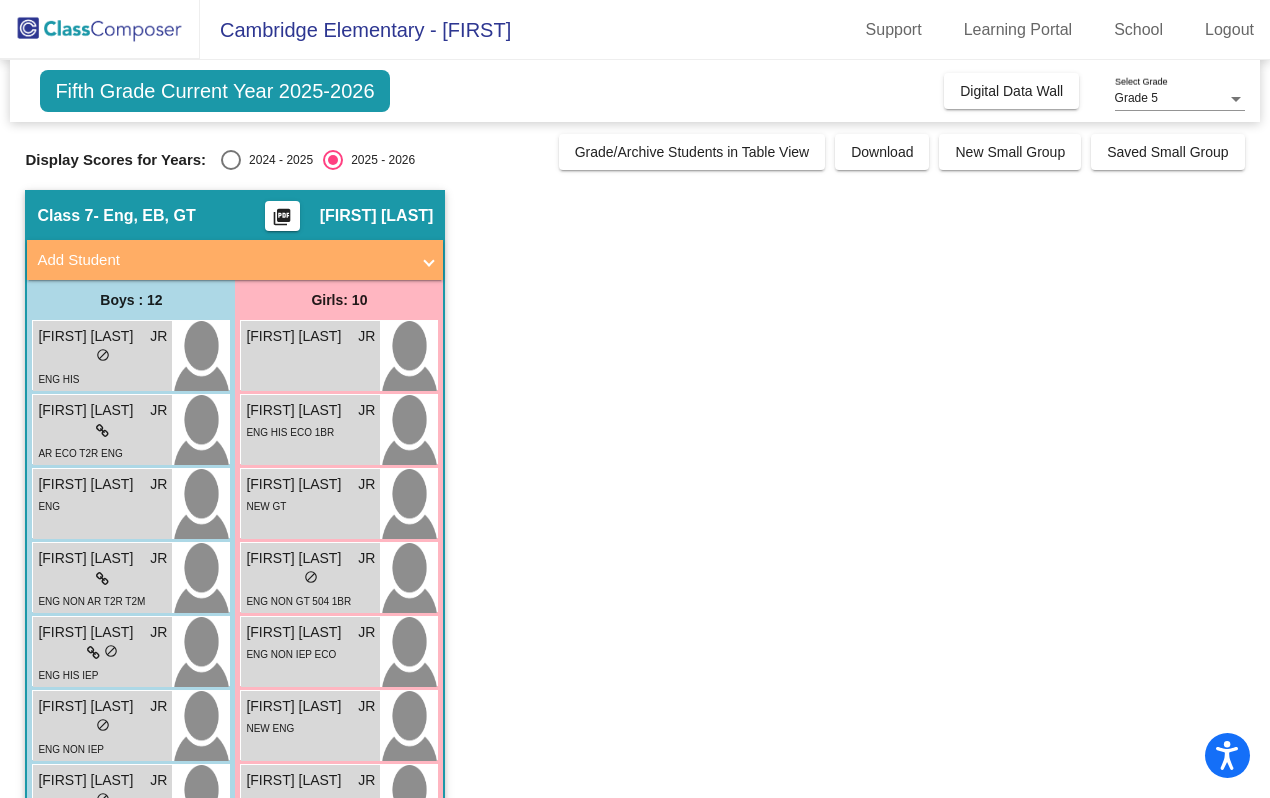 click on "Fifth Grade Current Year 2025-2026" 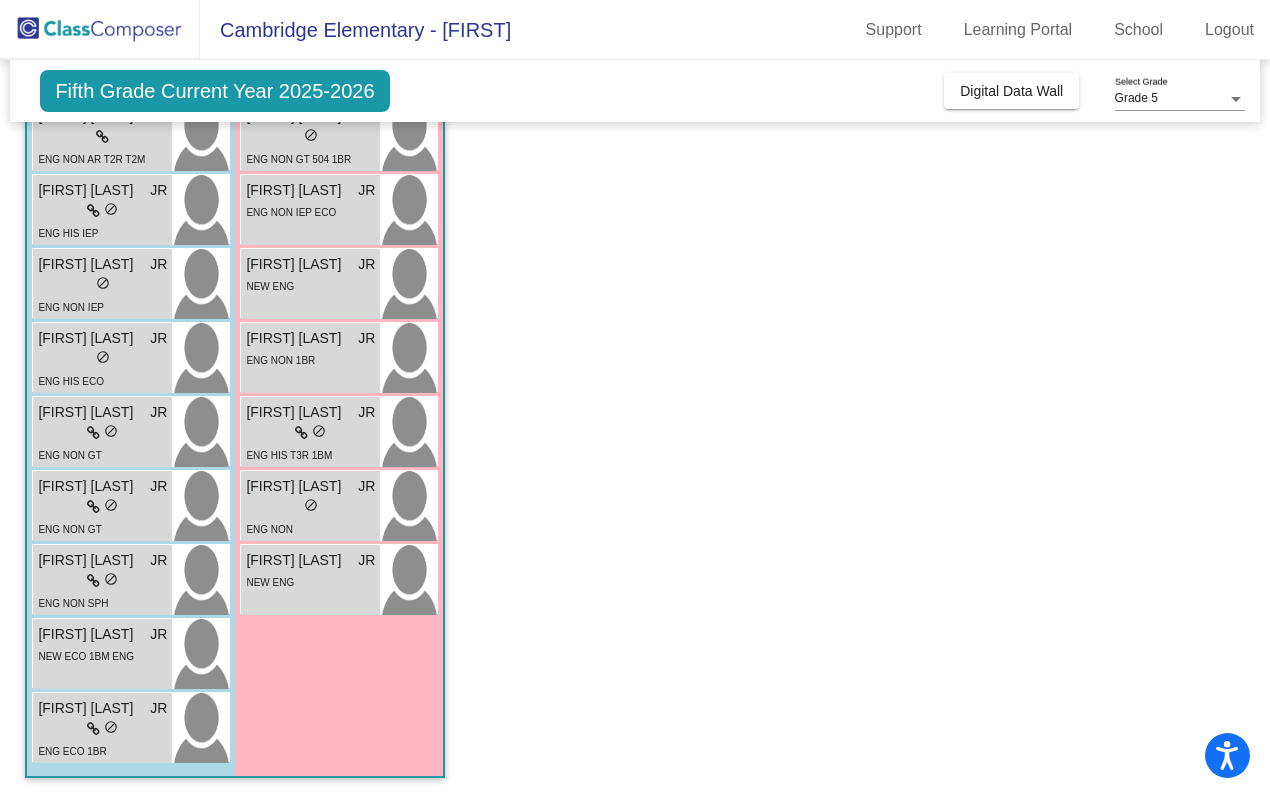 scroll, scrollTop: 0, scrollLeft: 0, axis: both 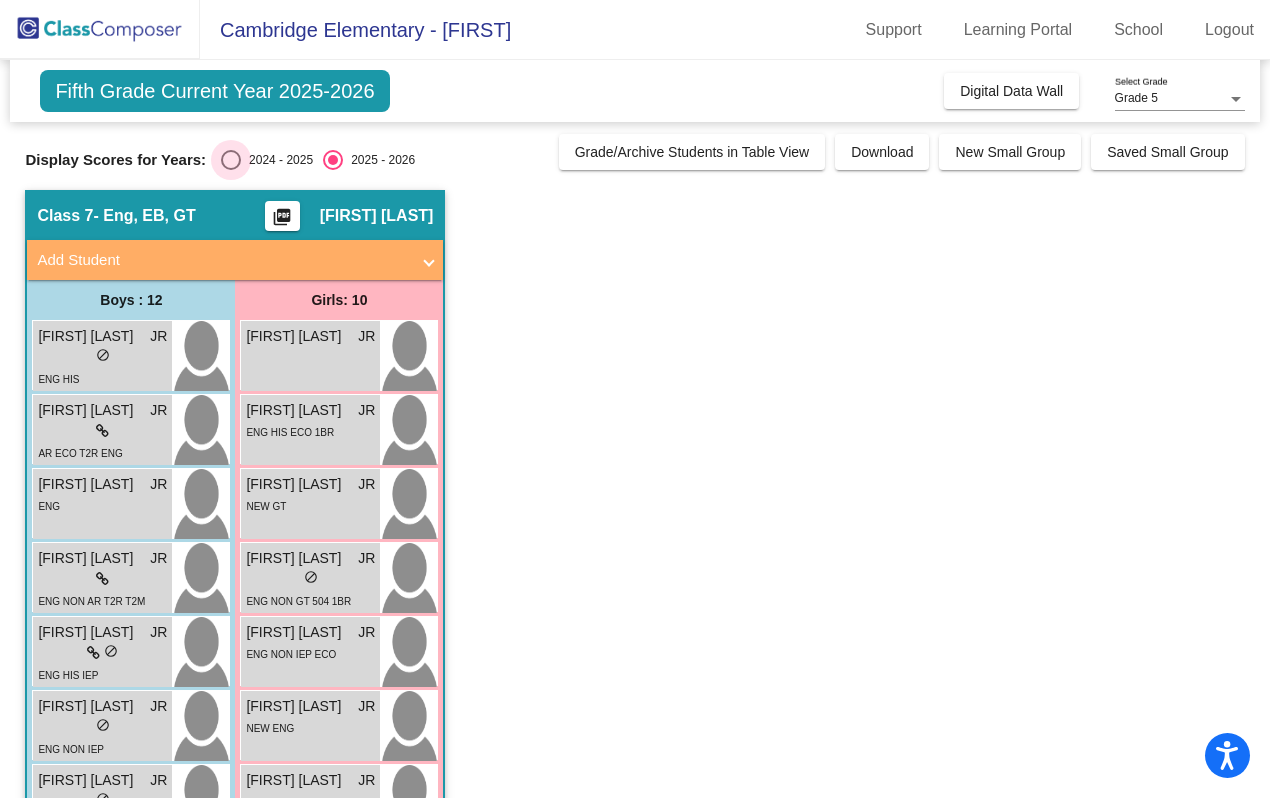 click at bounding box center [231, 160] 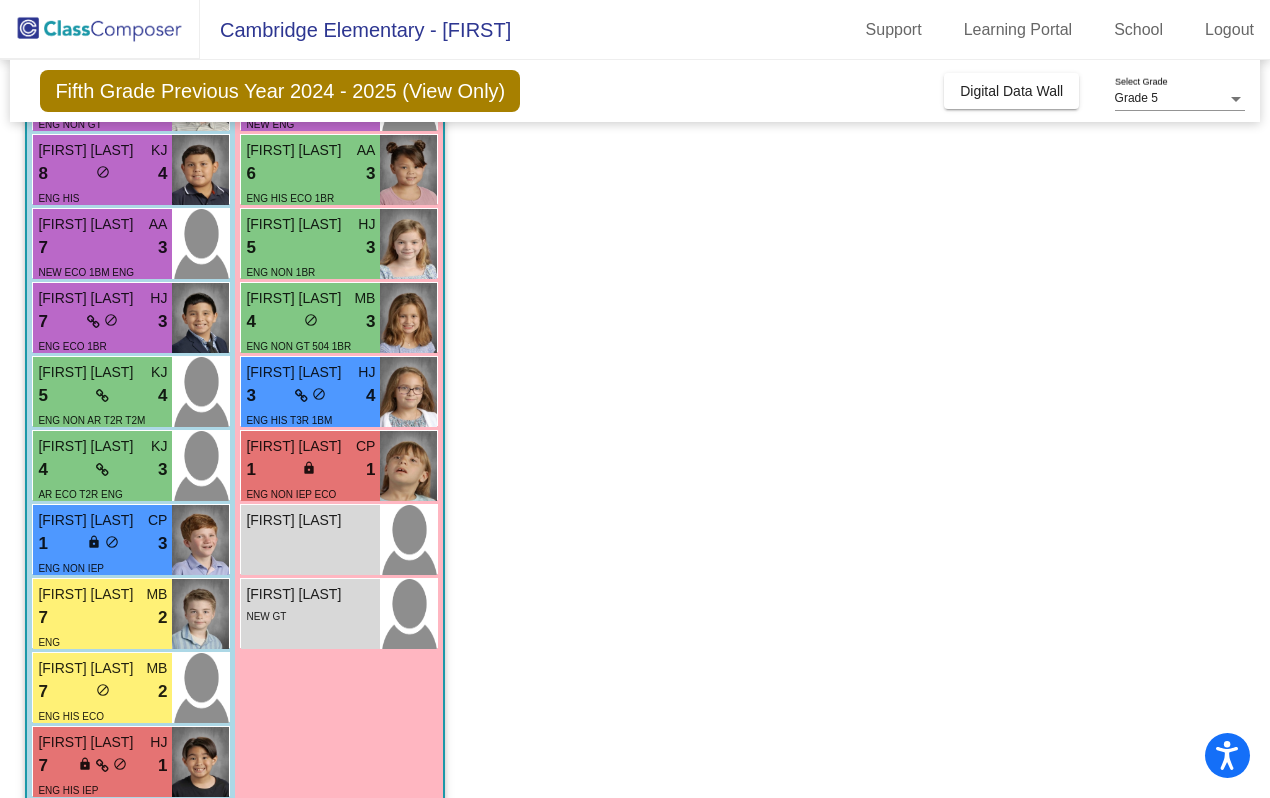 scroll, scrollTop: 442, scrollLeft: 0, axis: vertical 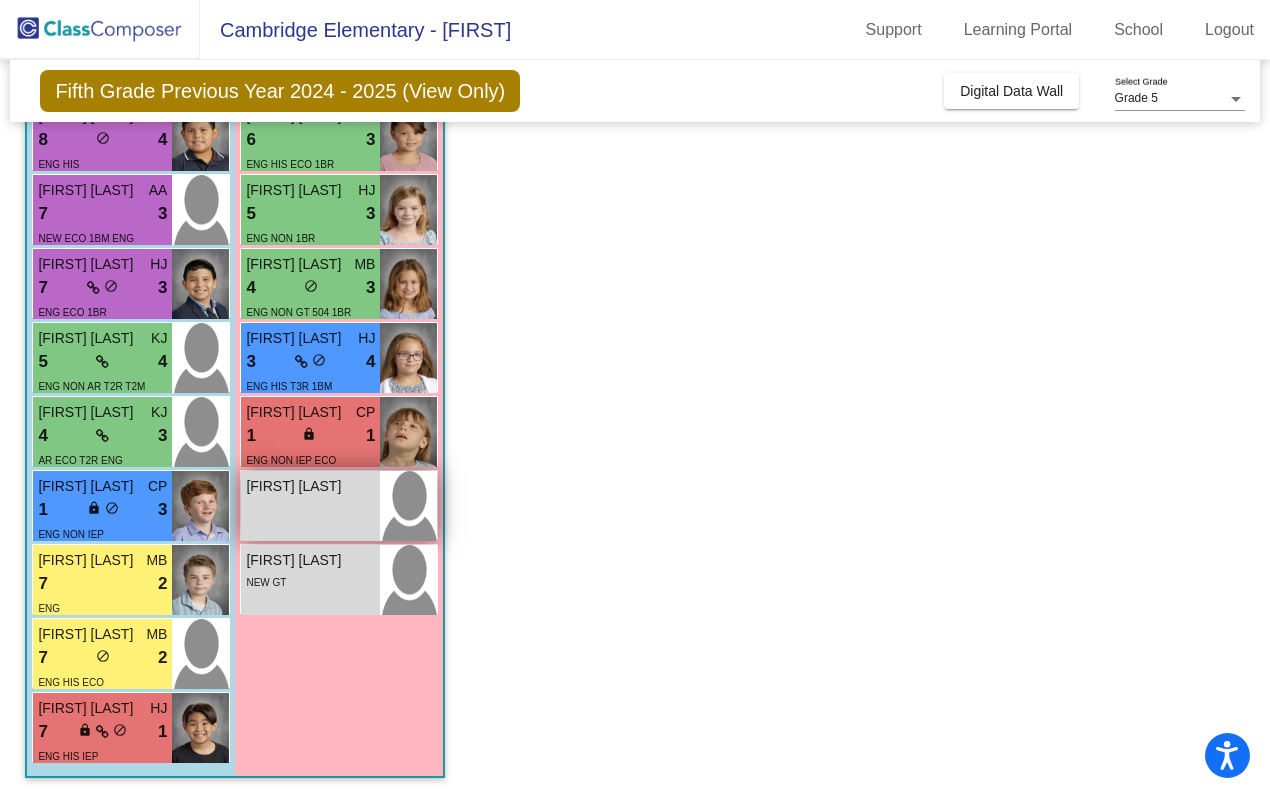 click on "[FIRST] [LAST] lock do_not_disturb_alt" at bounding box center [310, 506] 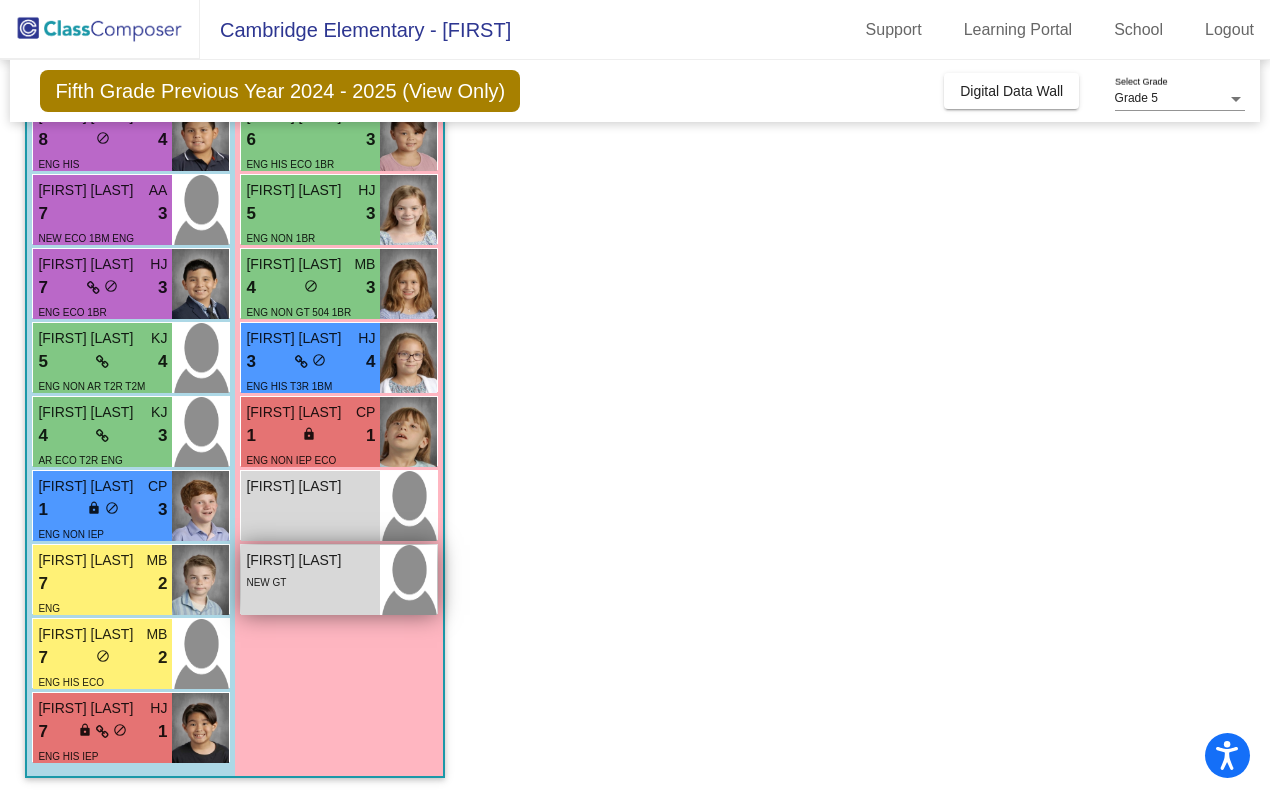 click on "NEW GT" at bounding box center [310, 581] 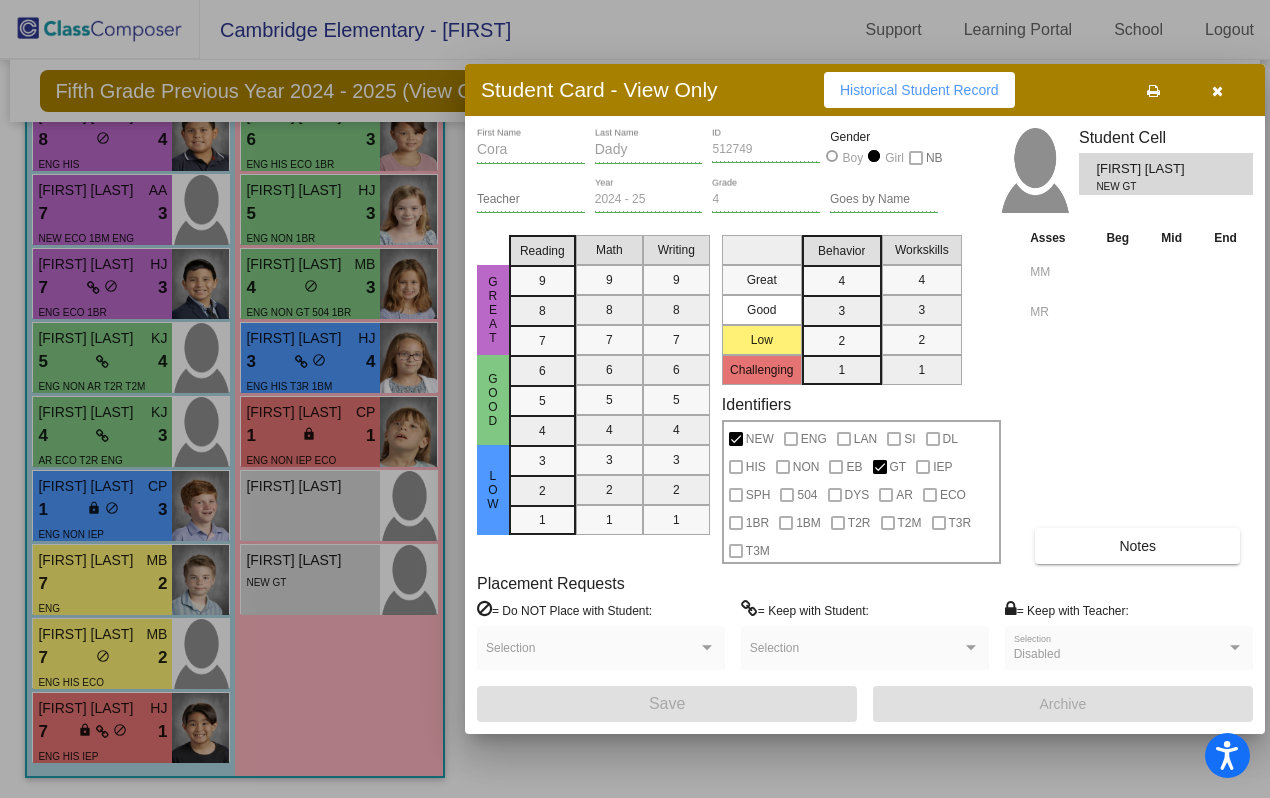 click on "Historical Student Record" at bounding box center [919, 90] 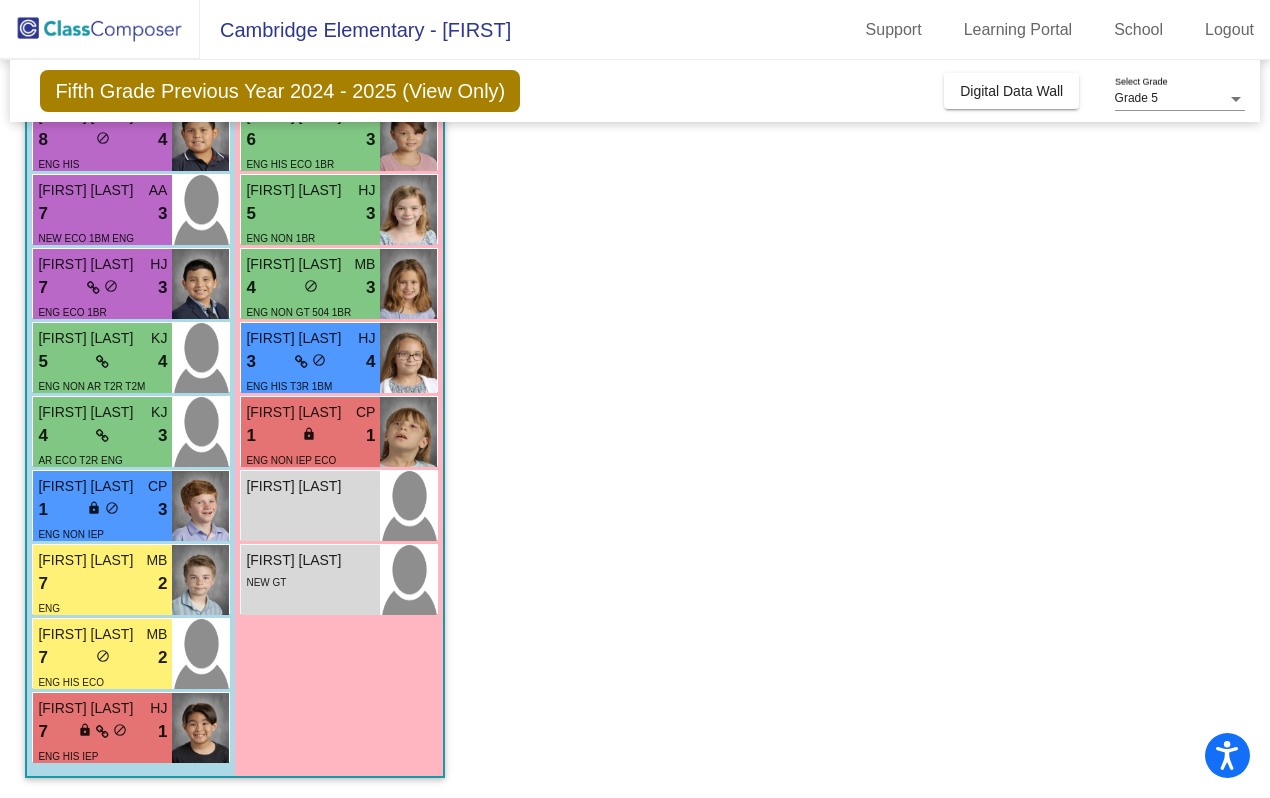 click on "[FIRST] [LAST] lock do_not_disturb_alt" at bounding box center [310, 506] 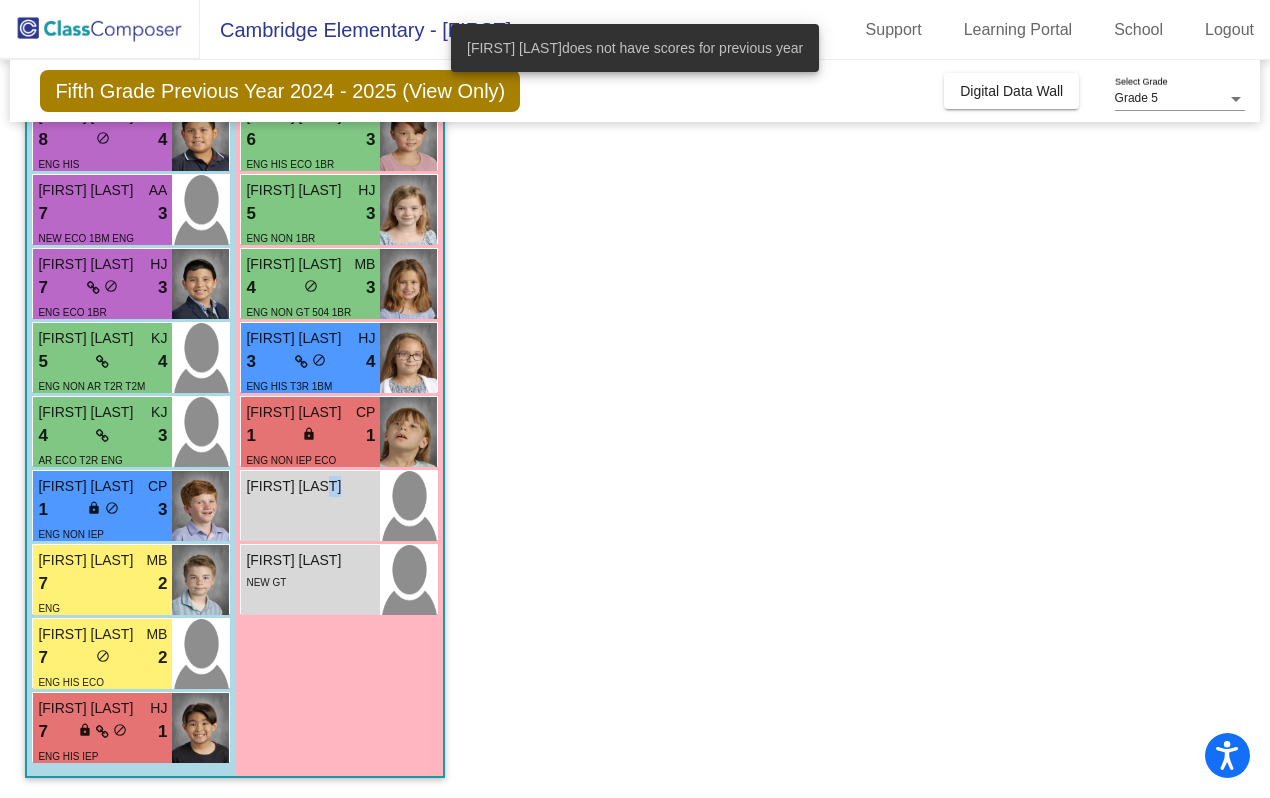 click on "[FIRST] [LAST] lock do_not_disturb_alt" at bounding box center (310, 506) 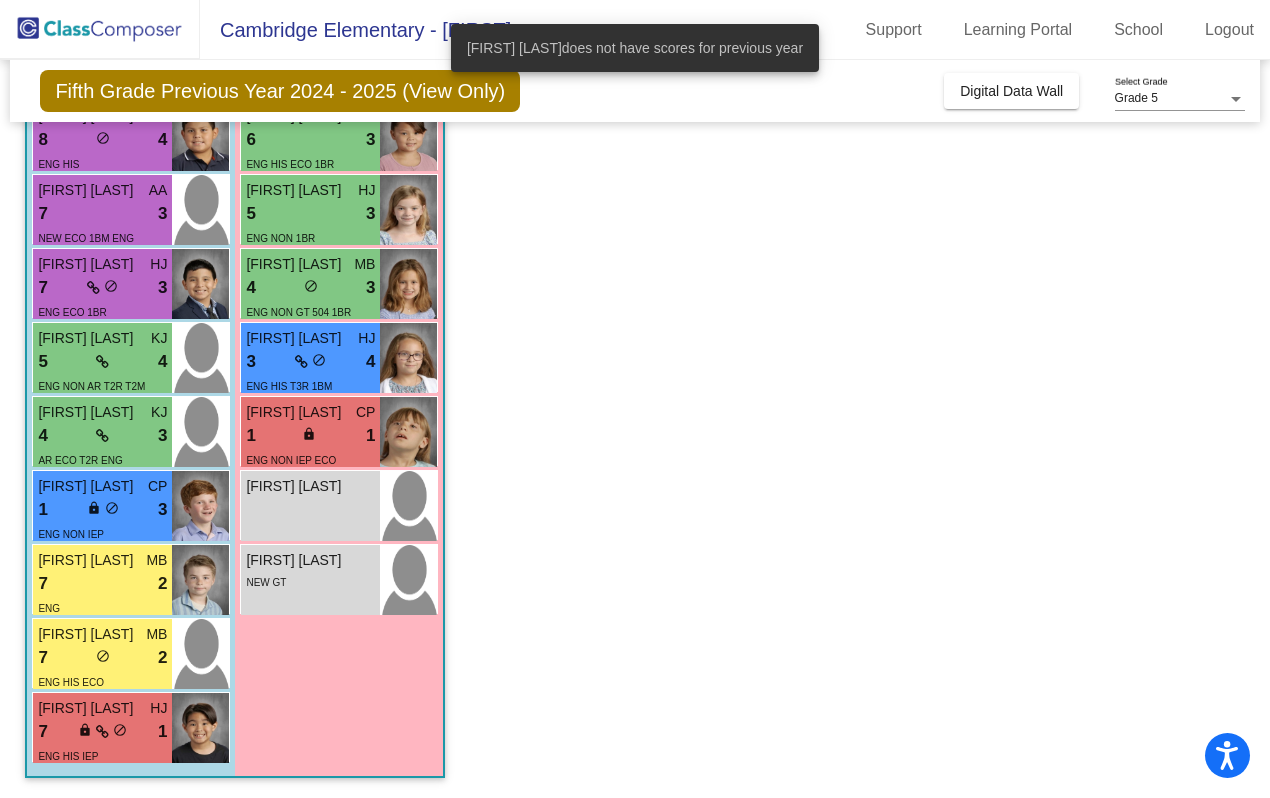 click on "Class 7   - Eng, EB, GT  picture_as_pdf [FIRST] [LAST]  Add Student  First Name Last Name Student Id  (Recommended)   Boy   Girl   Non Binary Add Close  Boys : 12  [FIRST] [LAST] MB 9 lock do_not_disturb_alt 4 ENG NON GT [FIRST] [LAST] CP 9 lock do_not_disturb_alt 4 ENG NON SPH [FIRST] [LAST] CP 9 lock do_not_disturb_alt 3 ENG NON GT [FIRST] [LAST] KJ 8 lock do_not_disturb_alt 4 ENG HIS [FIRST] [LAST] AA 7 lock do_not_disturb_alt 3 NEW ECO 1BM ENG [FIRST] [LAST] HJ 7 lock do_not_disturb_alt 3 ENG ECO 1BR [FIRST] [LAST] KJ 5 lock do_not_disturb_alt 4 ENG NON AR T2R T2M [FIRST] [LAST] KJ 4 lock do_not_disturb_alt 3 AR ECO T2R ENG [FIRST] [LAST] CP 1 lock do_not_disturb_alt 3 ENG NON IEP [FIRST] [LAST] MB 7 lock do_not_disturb_alt 2 ENG [FIRST] [LAST] MB 7 lock do_not_disturb_alt 2 ENG HIS ECO [FIRST] [LAST] HJ 7 lock do_not_disturb_alt 1 ENG HIS IEP Girls: 10 [FIRST] [LAST] MB 8 lock do_not_disturb_alt 4 NEW ENG [FIRST] [LAST] AA 8 lock do_not_disturb_alt 4 ENG NON [FIRST] [LAST] AA 7 lock do_not_disturb_alt 3" 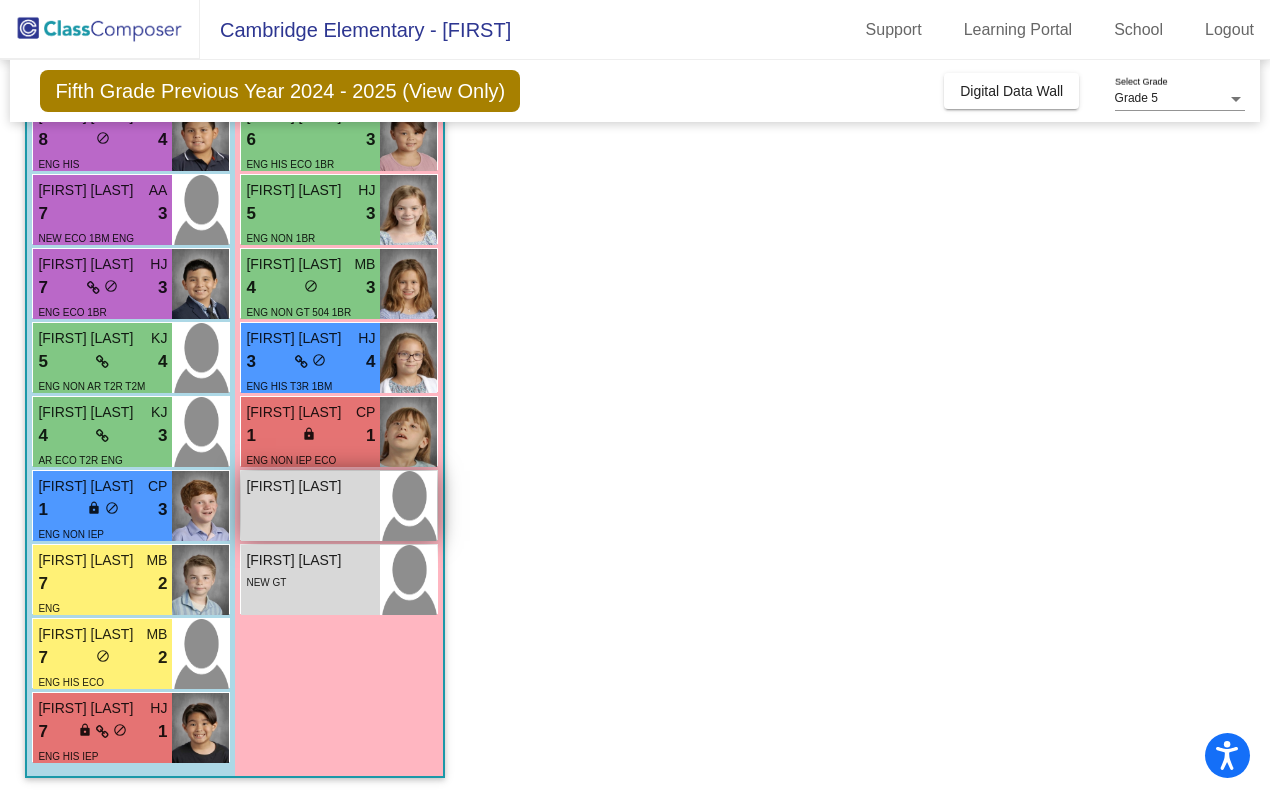 click on "[FIRST] [LAST] lock do_not_disturb_alt" at bounding box center (310, 506) 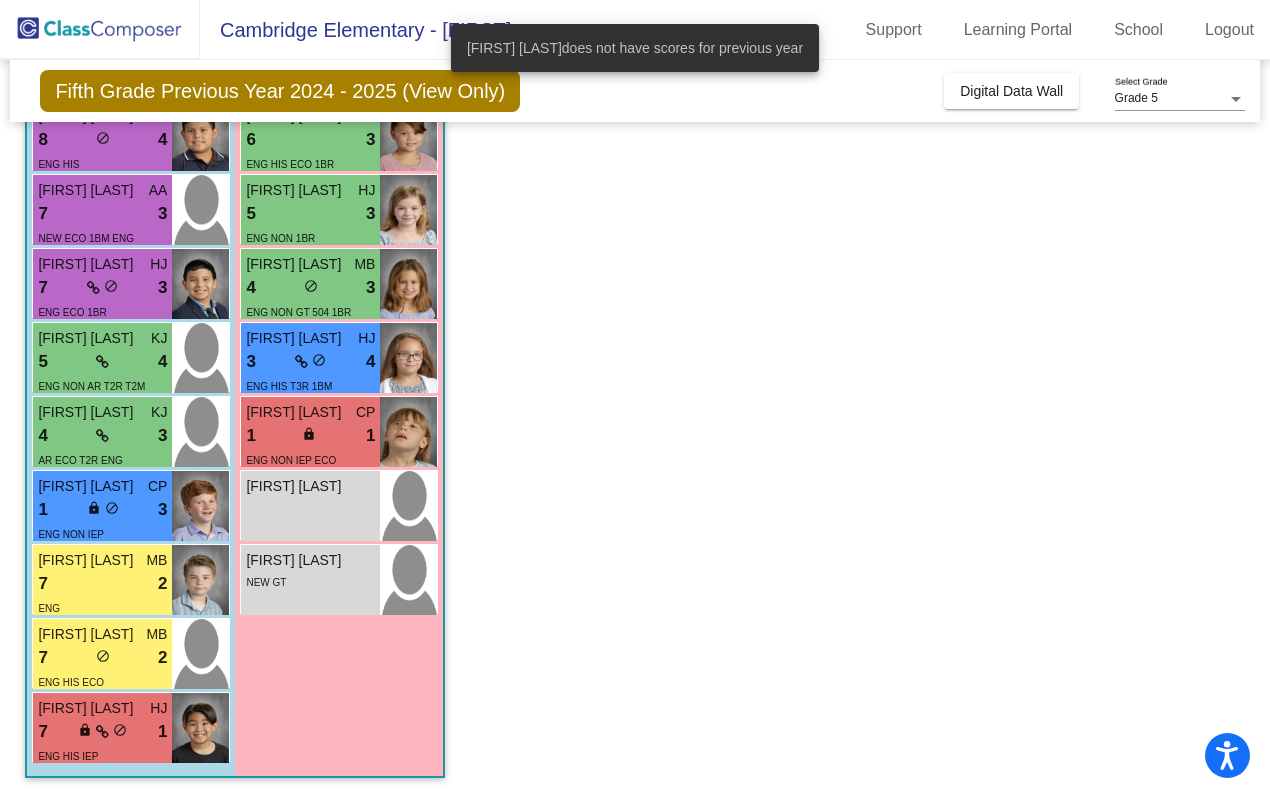 click on "Class 7   - Eng, EB, GT  picture_as_pdf [FIRST] [LAST]  Add Student  First Name Last Name Student Id  (Recommended)   Boy   Girl   Non Binary Add Close  Boys : 12  [FIRST] [LAST] MB 9 lock do_not_disturb_alt 4 ENG NON GT [FIRST] [LAST] CP 9 lock do_not_disturb_alt 4 ENG NON SPH [FIRST] [LAST] CP 9 lock do_not_disturb_alt 3 ENG NON GT [FIRST] [LAST] KJ 8 lock do_not_disturb_alt 4 ENG HIS [FIRST] [LAST] AA 7 lock do_not_disturb_alt 3 NEW ECO 1BM ENG [FIRST] [LAST] HJ 7 lock do_not_disturb_alt 3 ENG ECO 1BR [FIRST] [LAST] KJ 5 lock do_not_disturb_alt 4 ENG NON AR T2R T2M [FIRST] [LAST] KJ 4 lock do_not_disturb_alt 3 AR ECO T2R ENG [FIRST] [LAST] CP 1 lock do_not_disturb_alt 3 ENG NON IEP [FIRST] [LAST] MB 7 lock do_not_disturb_alt 2 ENG [FIRST] [LAST] MB 7 lock do_not_disturb_alt 2 ENG HIS ECO [FIRST] [LAST] HJ 7 lock do_not_disturb_alt 1 ENG HIS IEP Girls: 10 [FIRST] [LAST] MB 8 lock do_not_disturb_alt 4 NEW ENG [FIRST] [LAST] AA 8 lock do_not_disturb_alt 4 ENG NON [FIRST] [LAST] AA 7 lock do_not_disturb_alt 3" 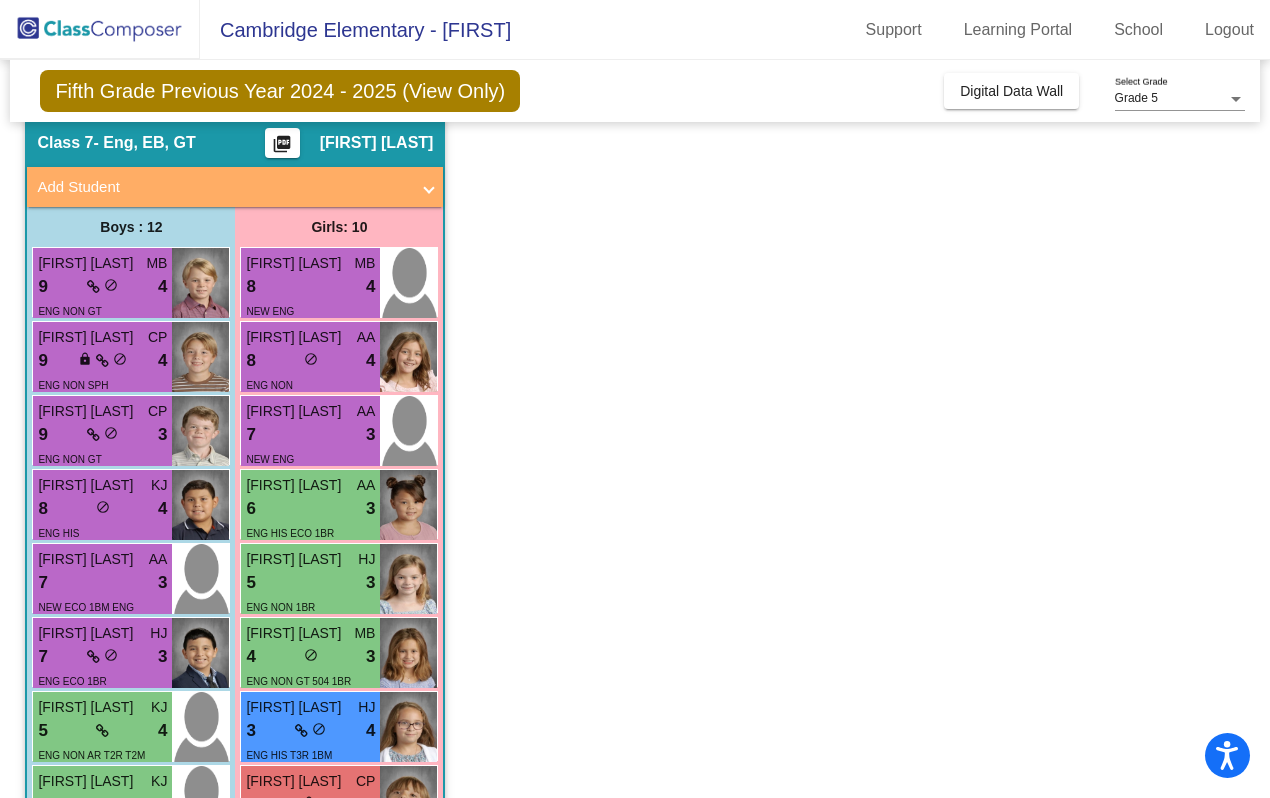 scroll, scrollTop: 0, scrollLeft: 0, axis: both 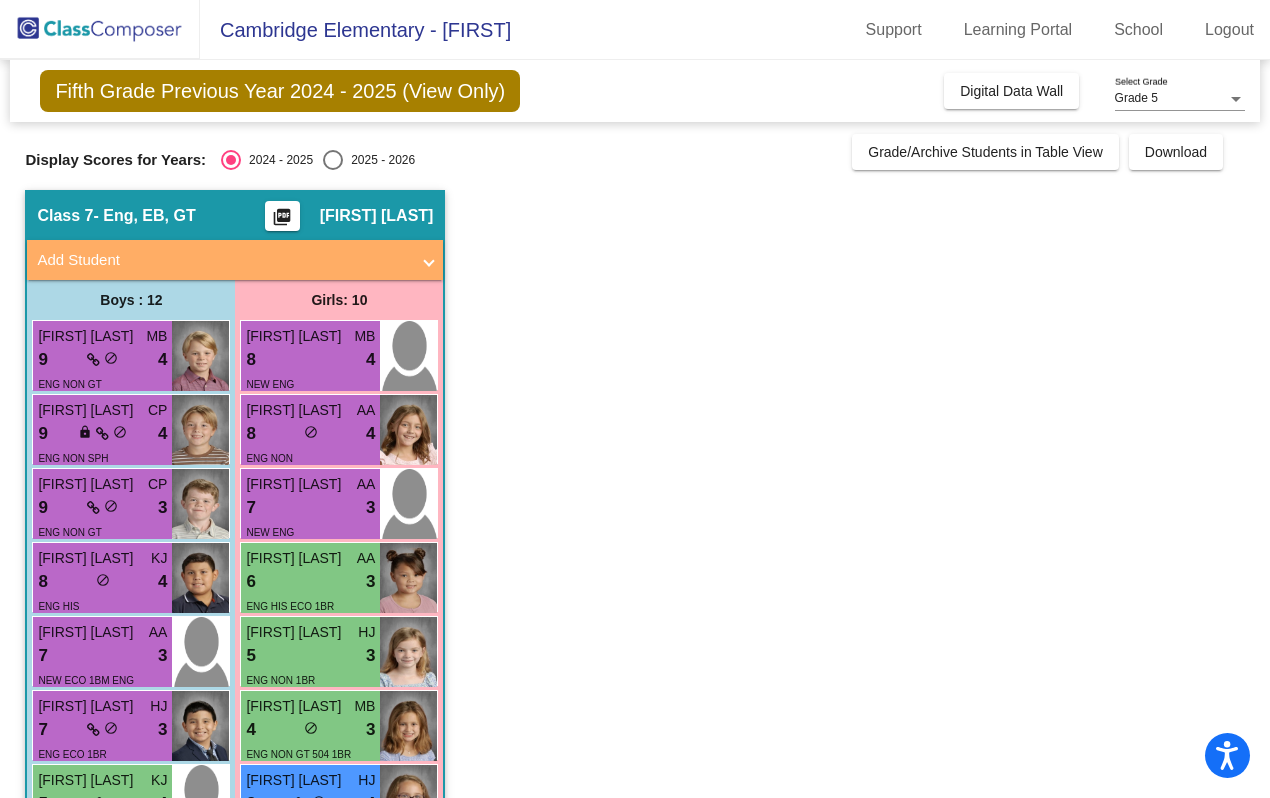 click at bounding box center (333, 160) 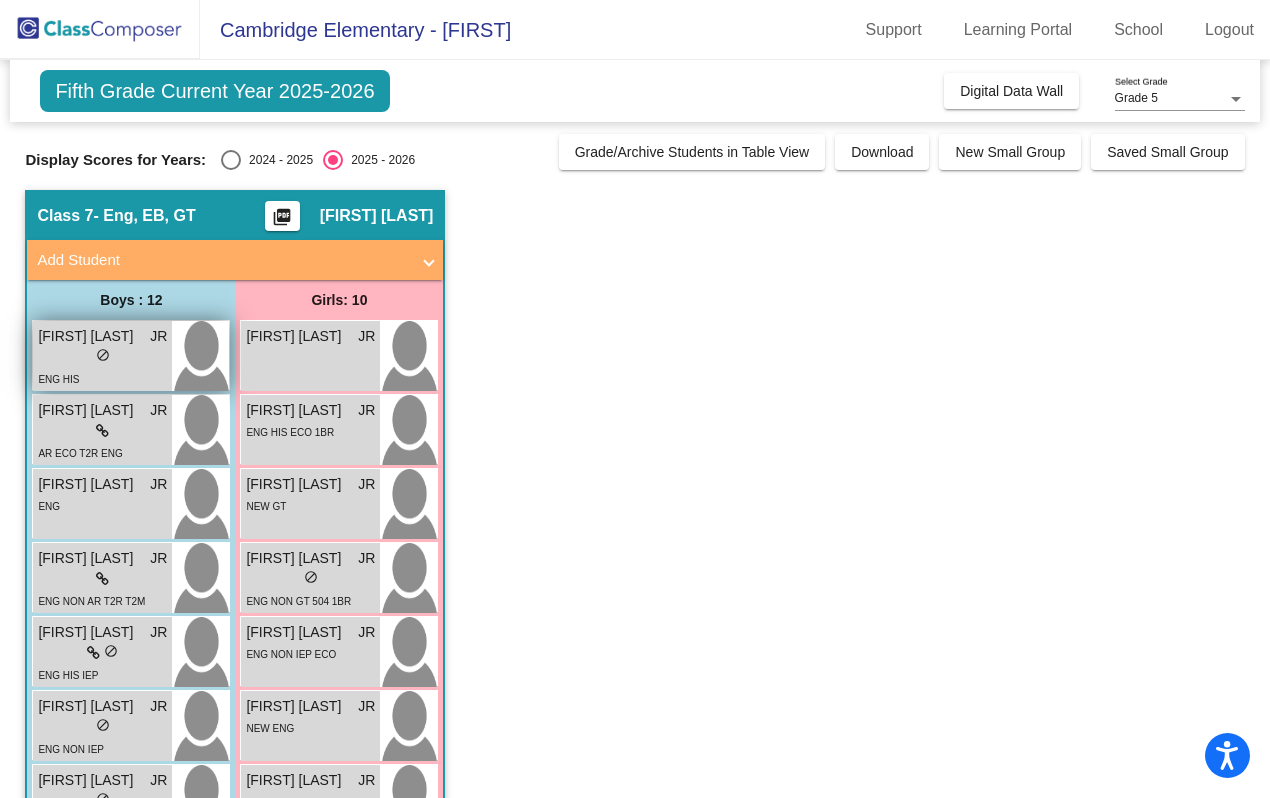 click on "lock do_not_disturb_alt" at bounding box center (102, 357) 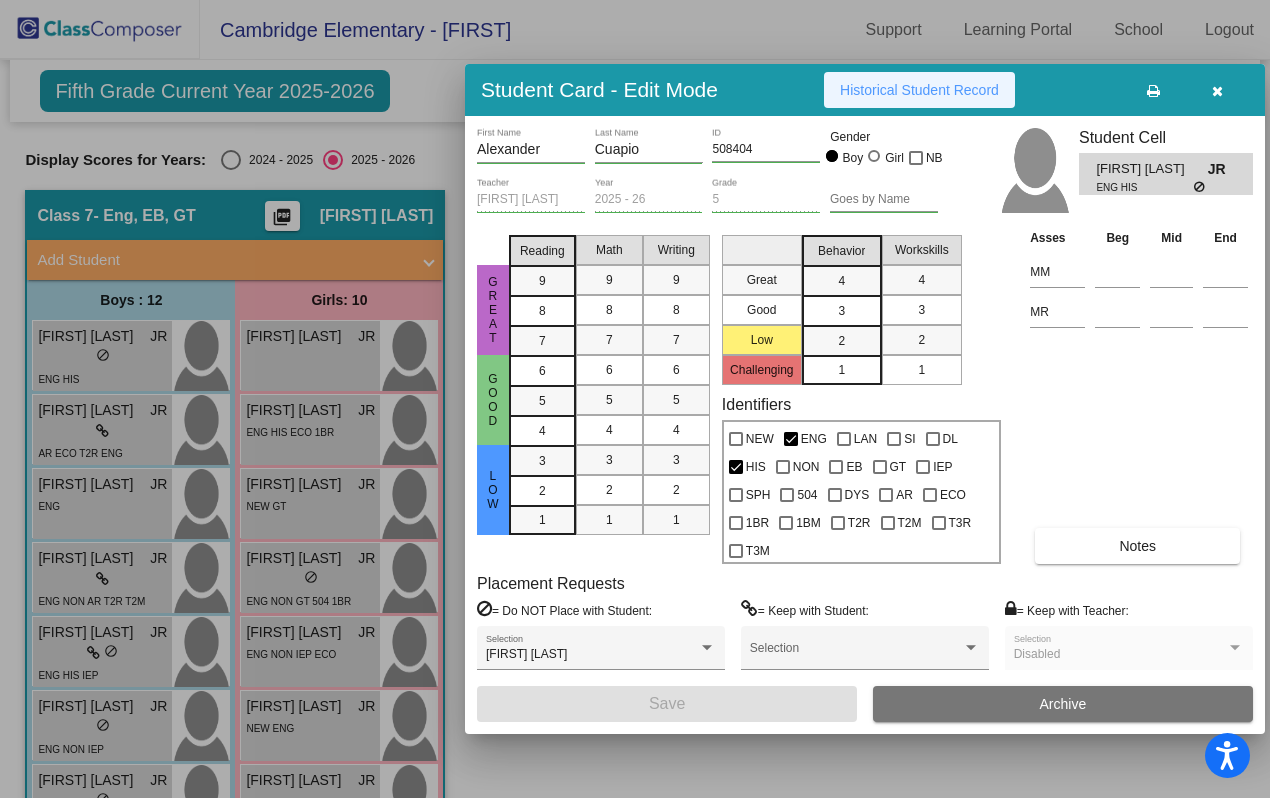click on "Historical Student Record" at bounding box center (919, 90) 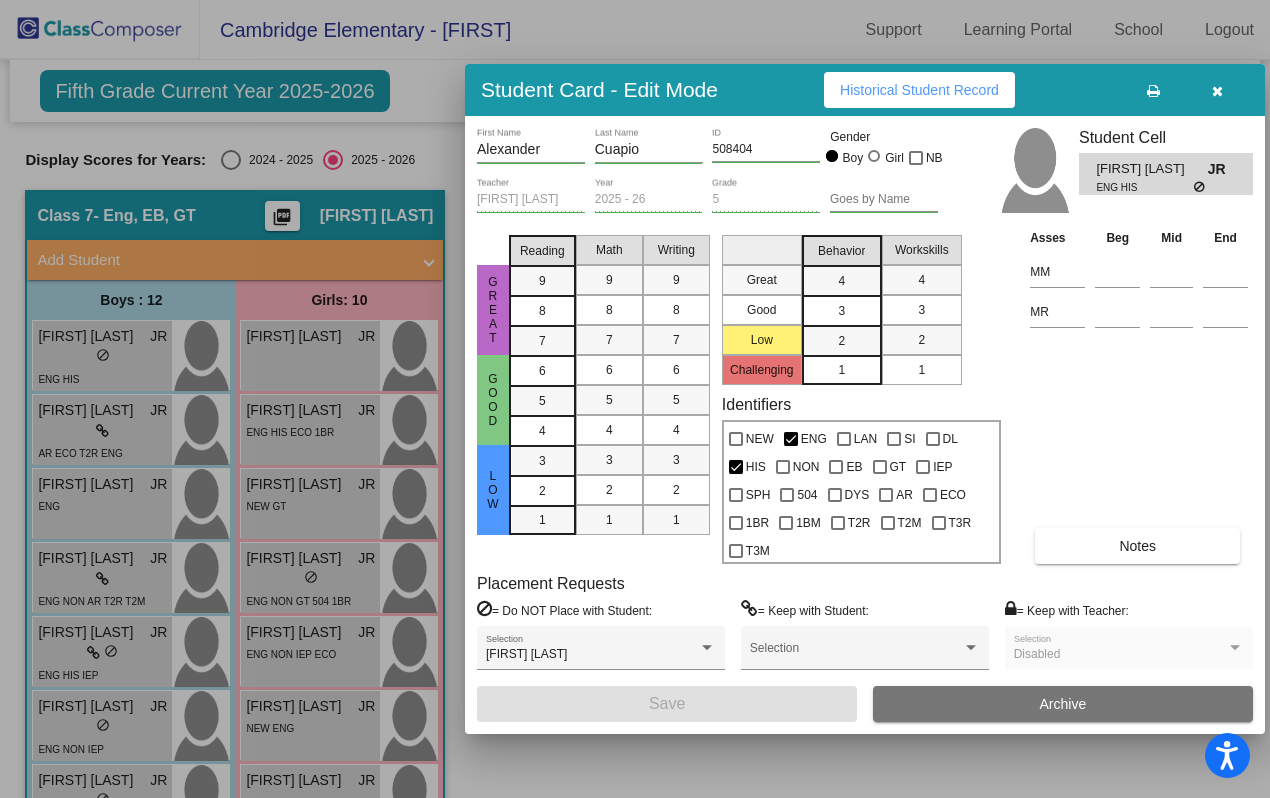 click at bounding box center (635, 399) 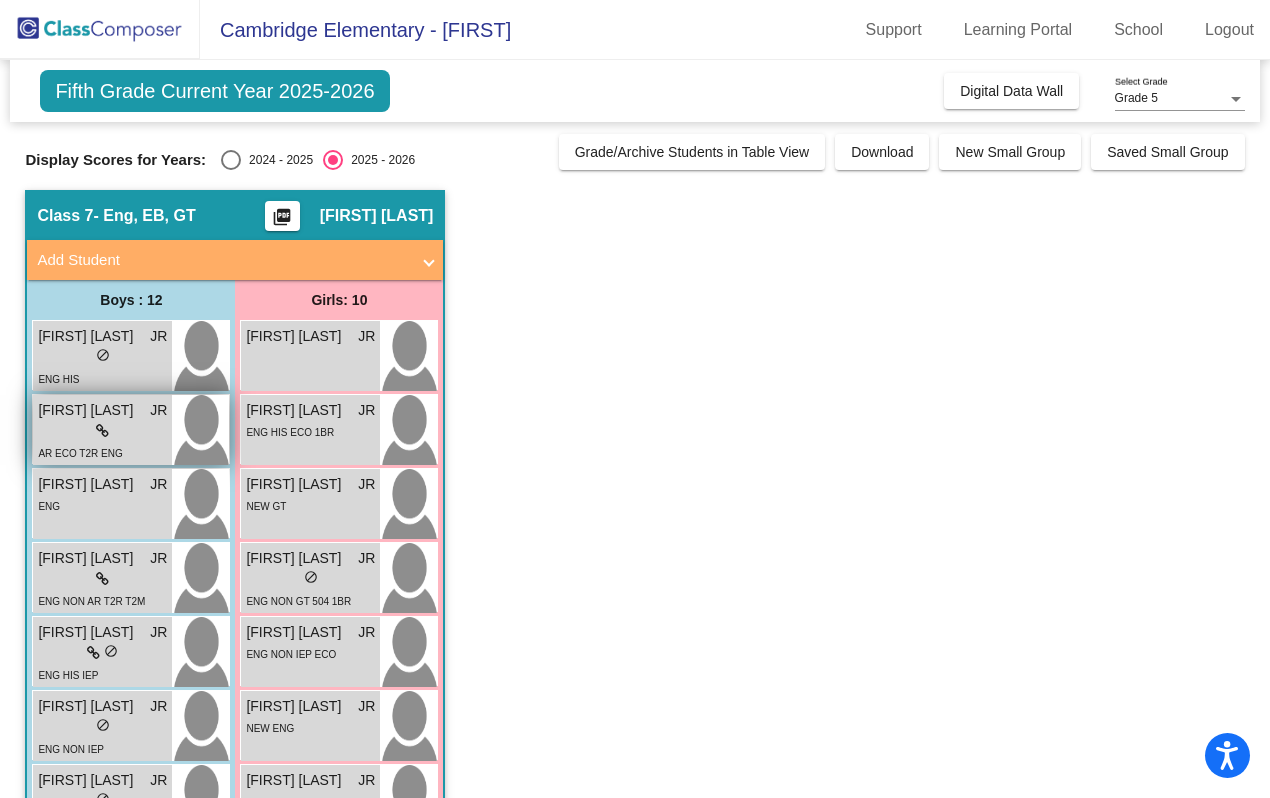 click on "lock do_not_disturb_alt" at bounding box center [102, 431] 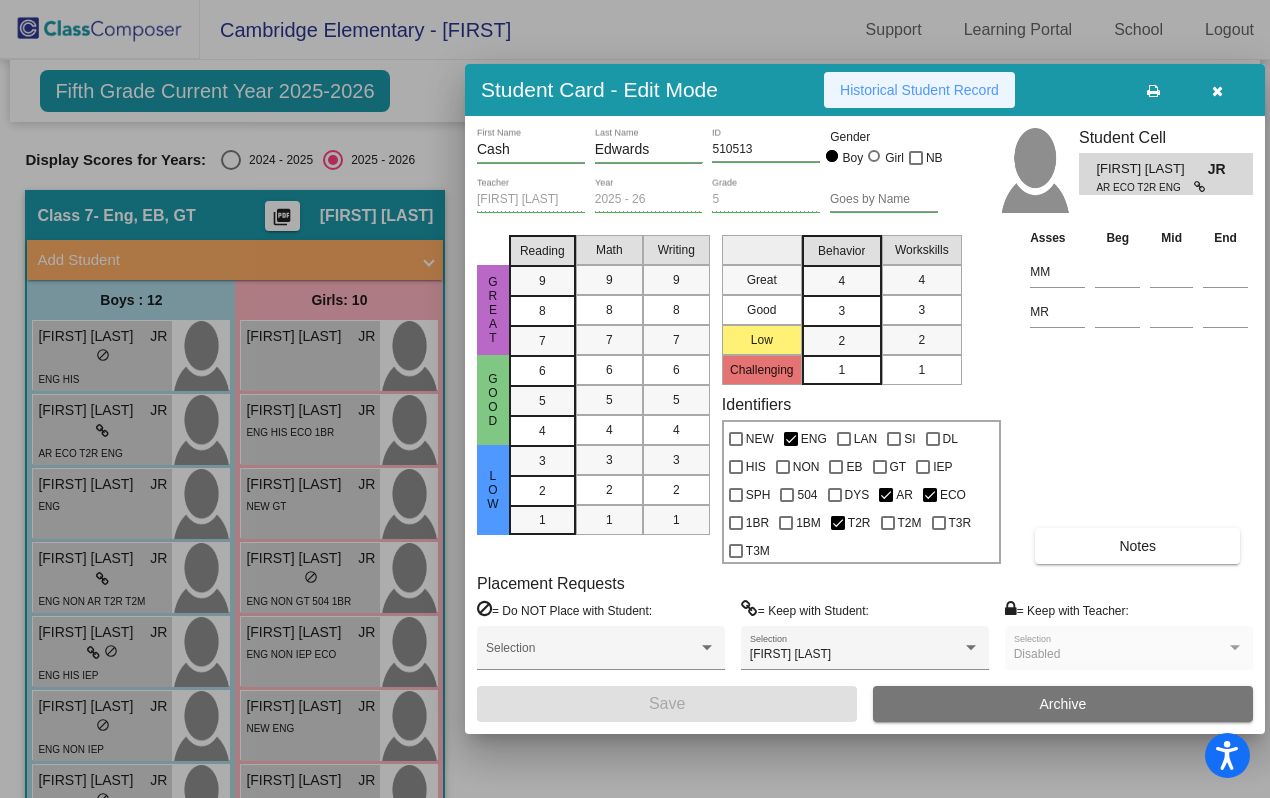 click on "Historical Student Record" at bounding box center [919, 90] 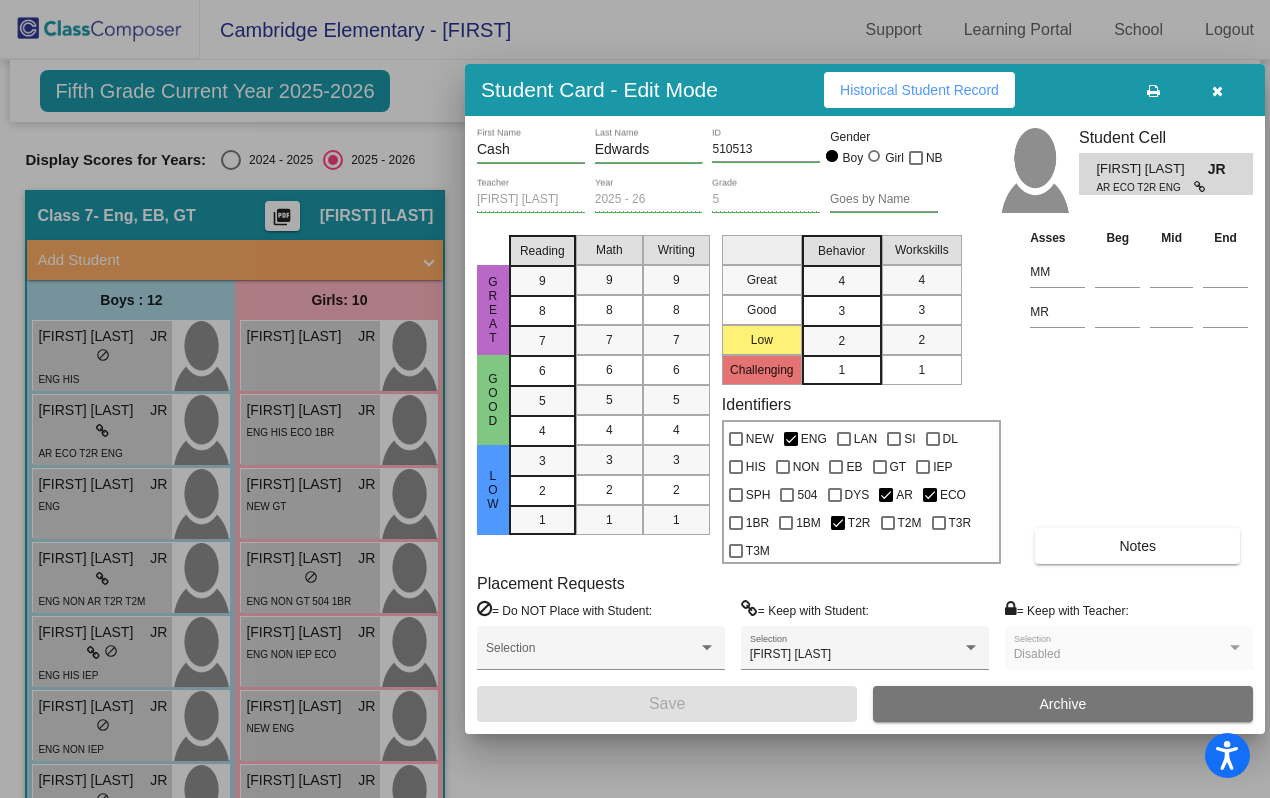 click at bounding box center (635, 399) 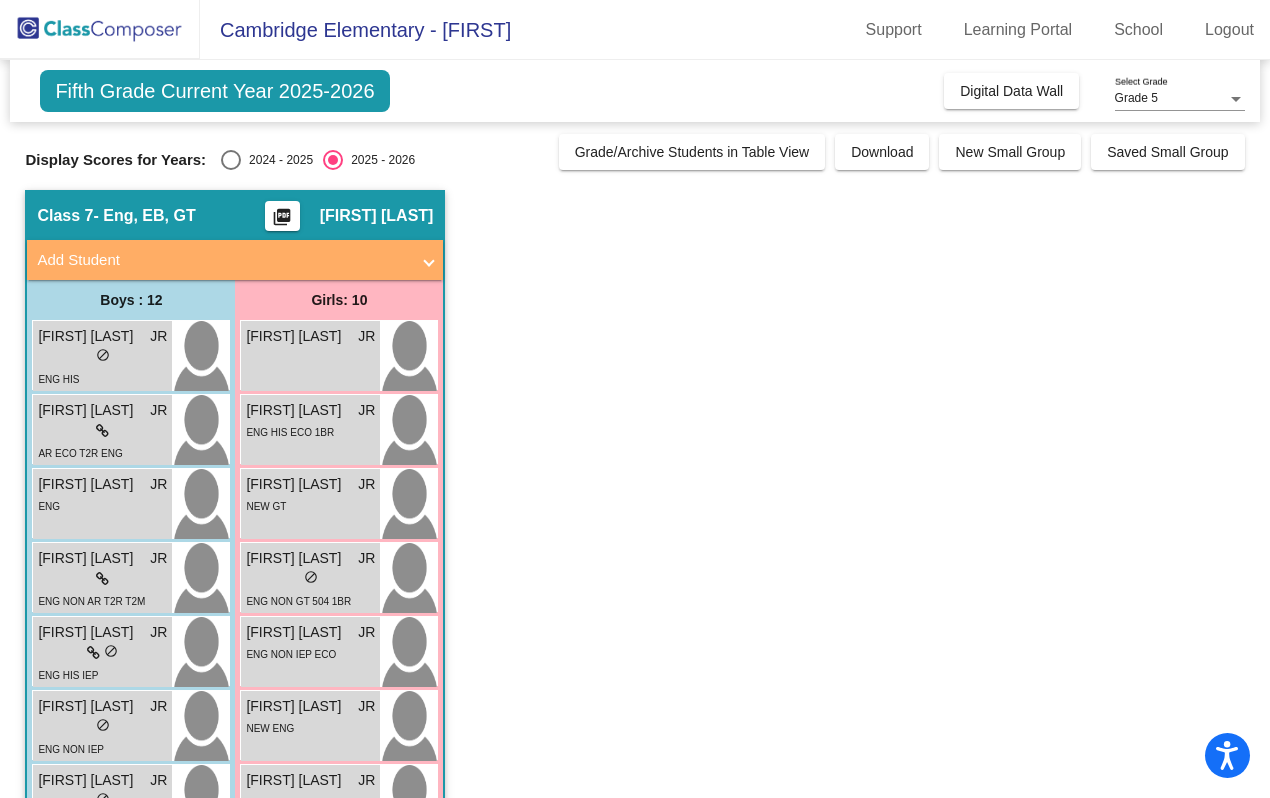 click on "ENG" at bounding box center [49, 506] 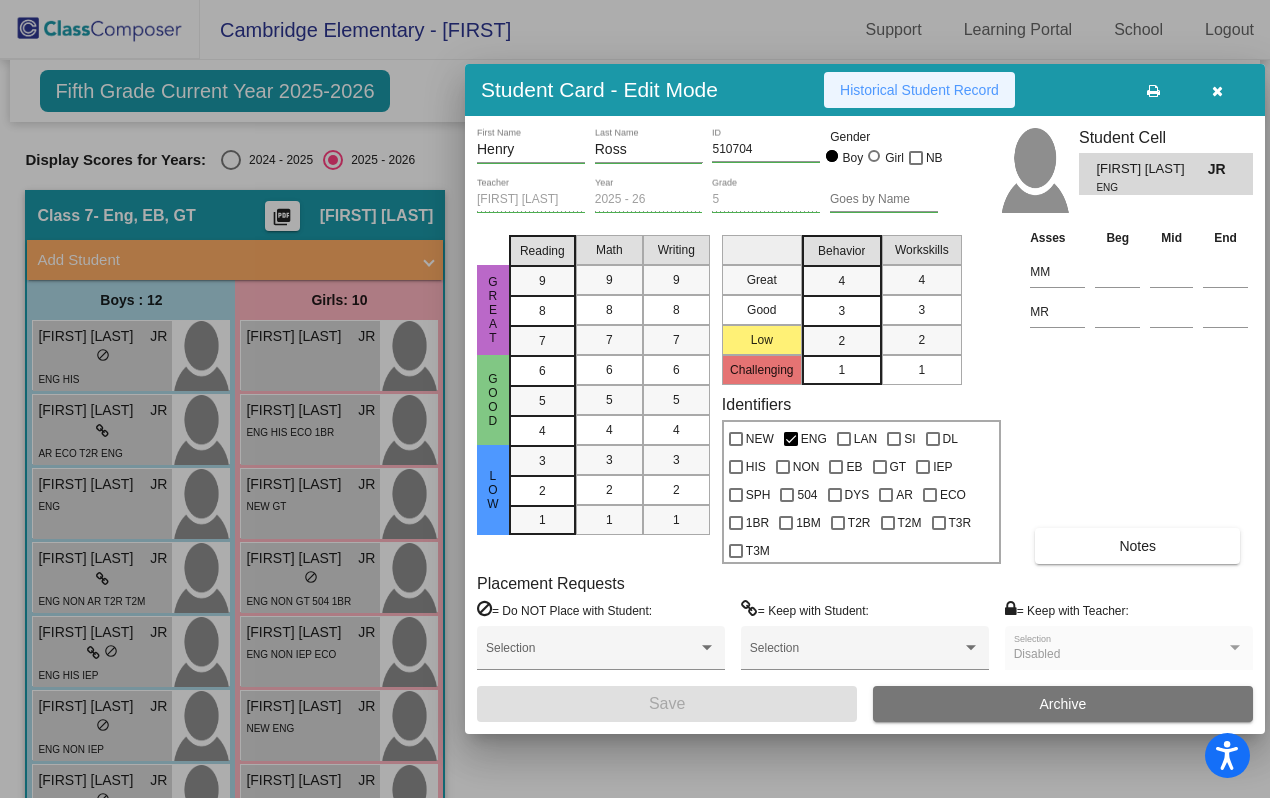 click on "Historical Student Record" at bounding box center [919, 90] 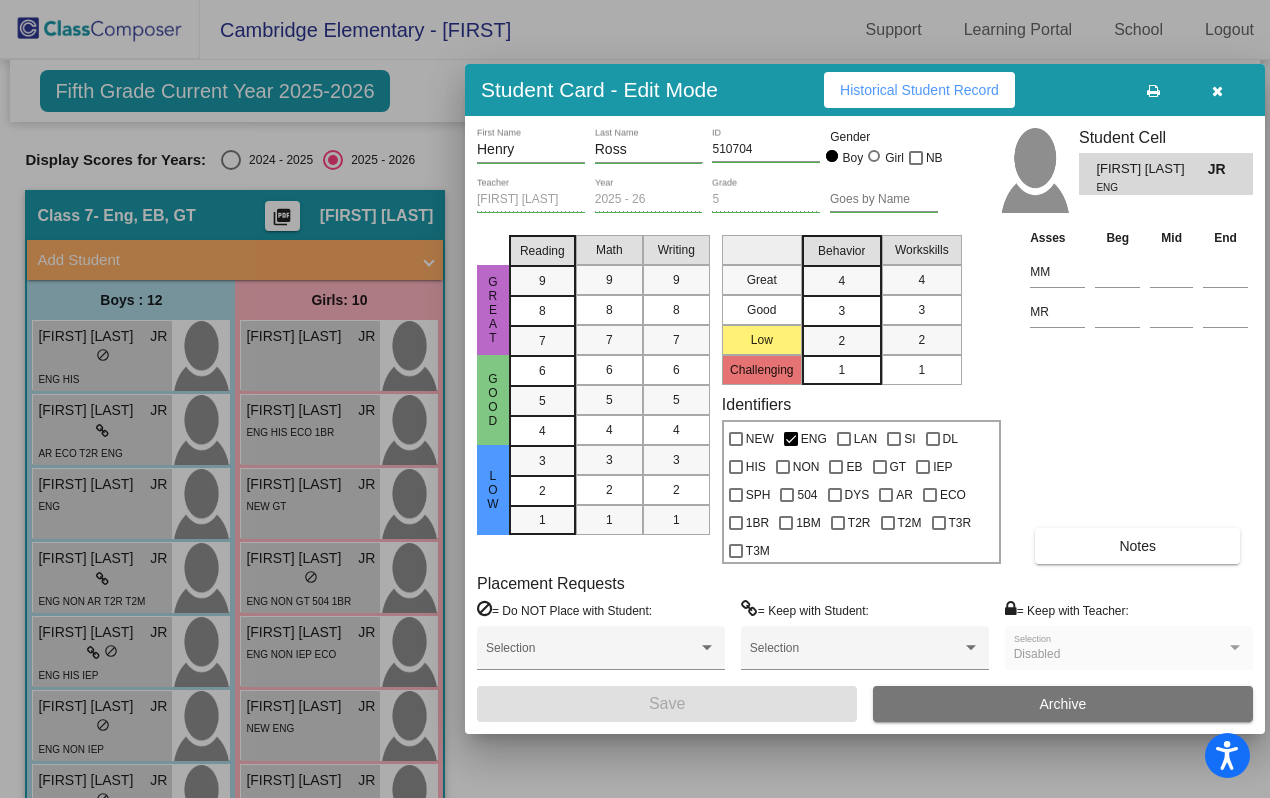 click at bounding box center (635, 399) 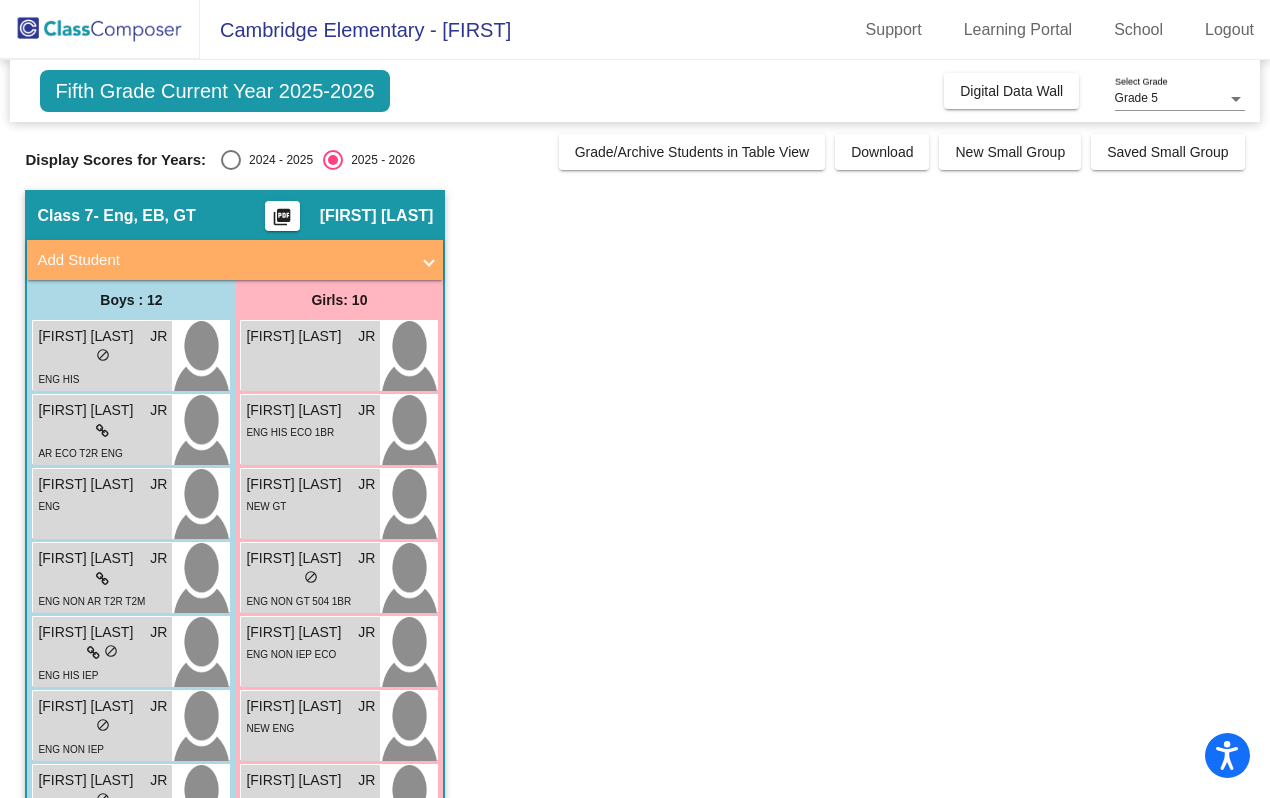 click on "ENG NON AR T2R T2M" at bounding box center [91, 600] 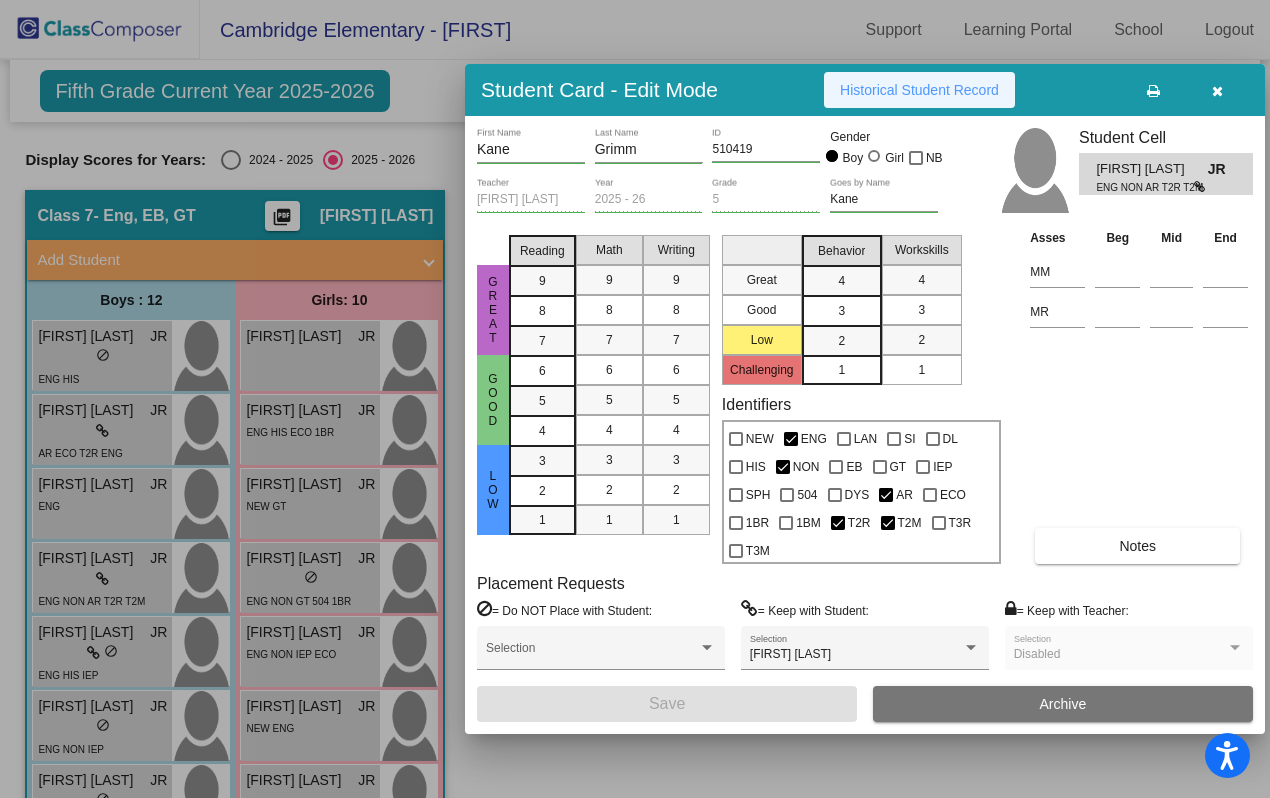 click on "Historical Student Record" at bounding box center (919, 90) 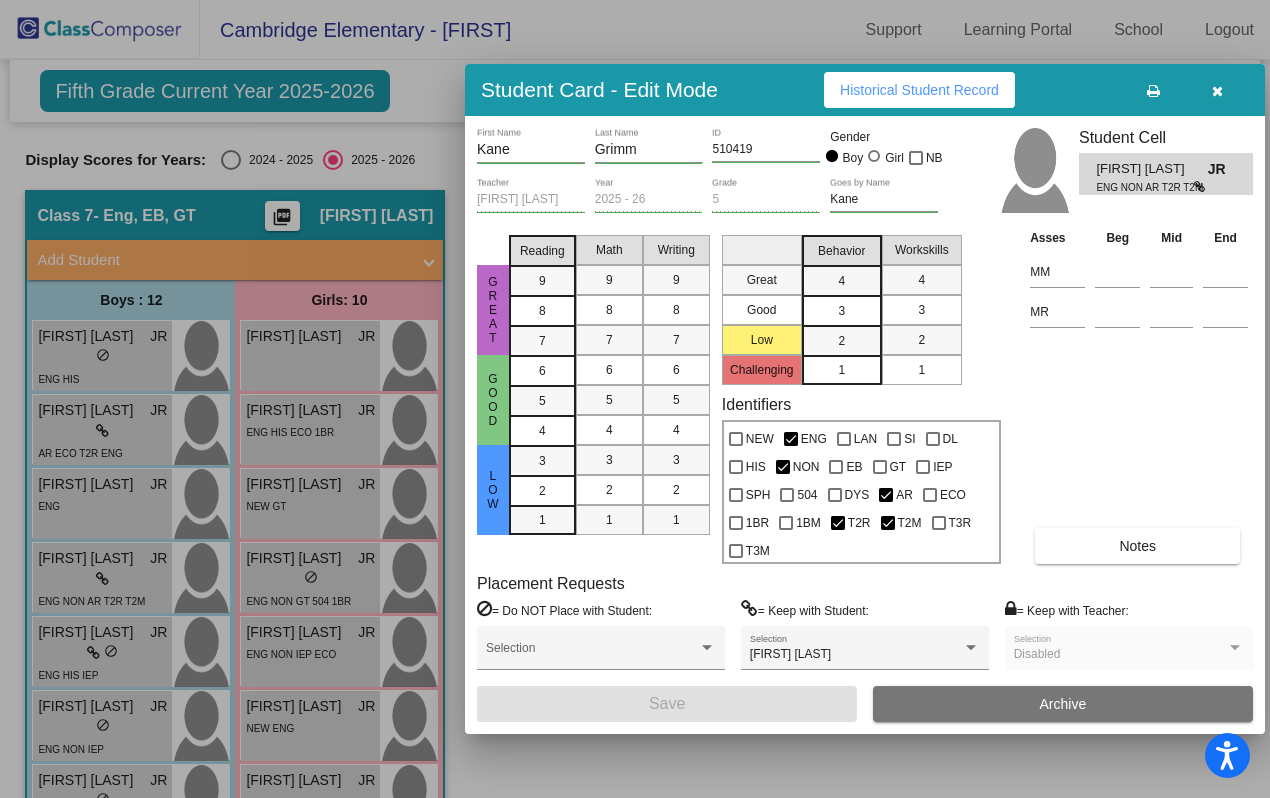 click at bounding box center (635, 399) 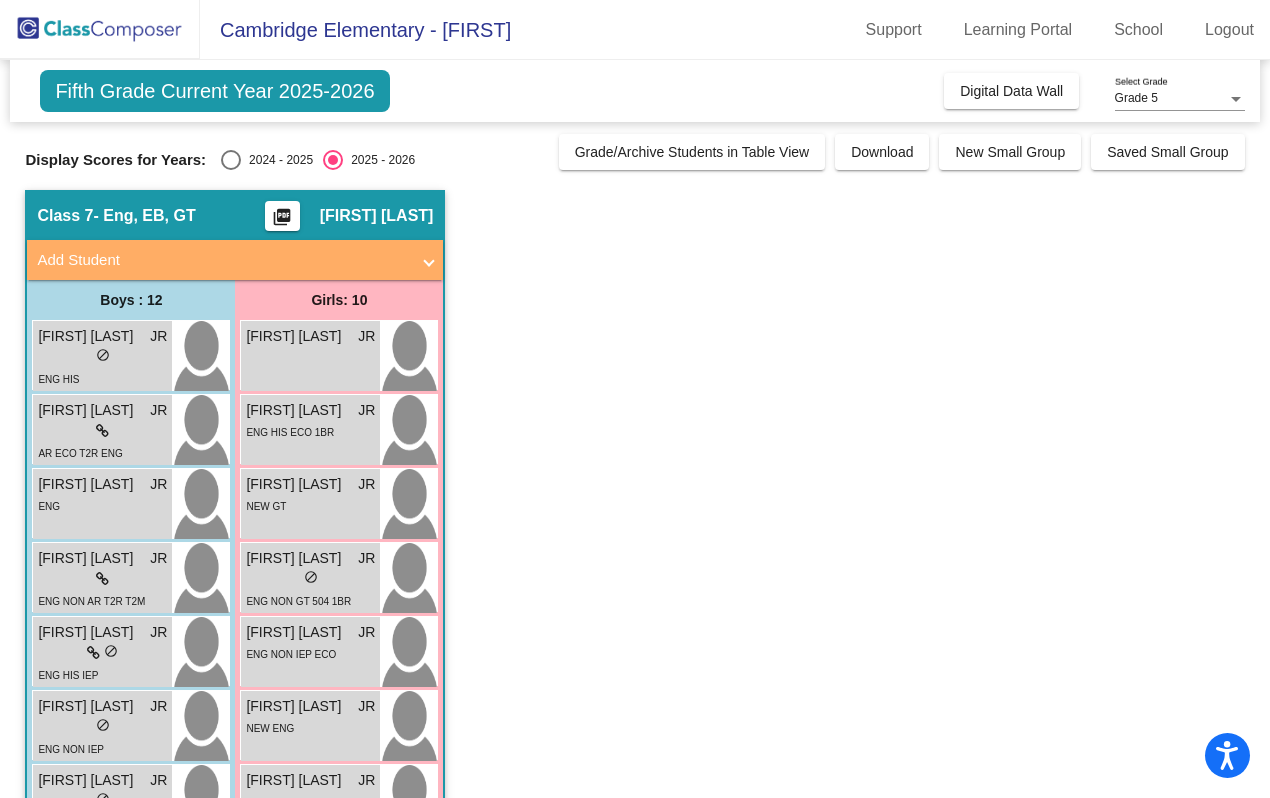 click on "lock do_not_disturb_alt" at bounding box center [102, 653] 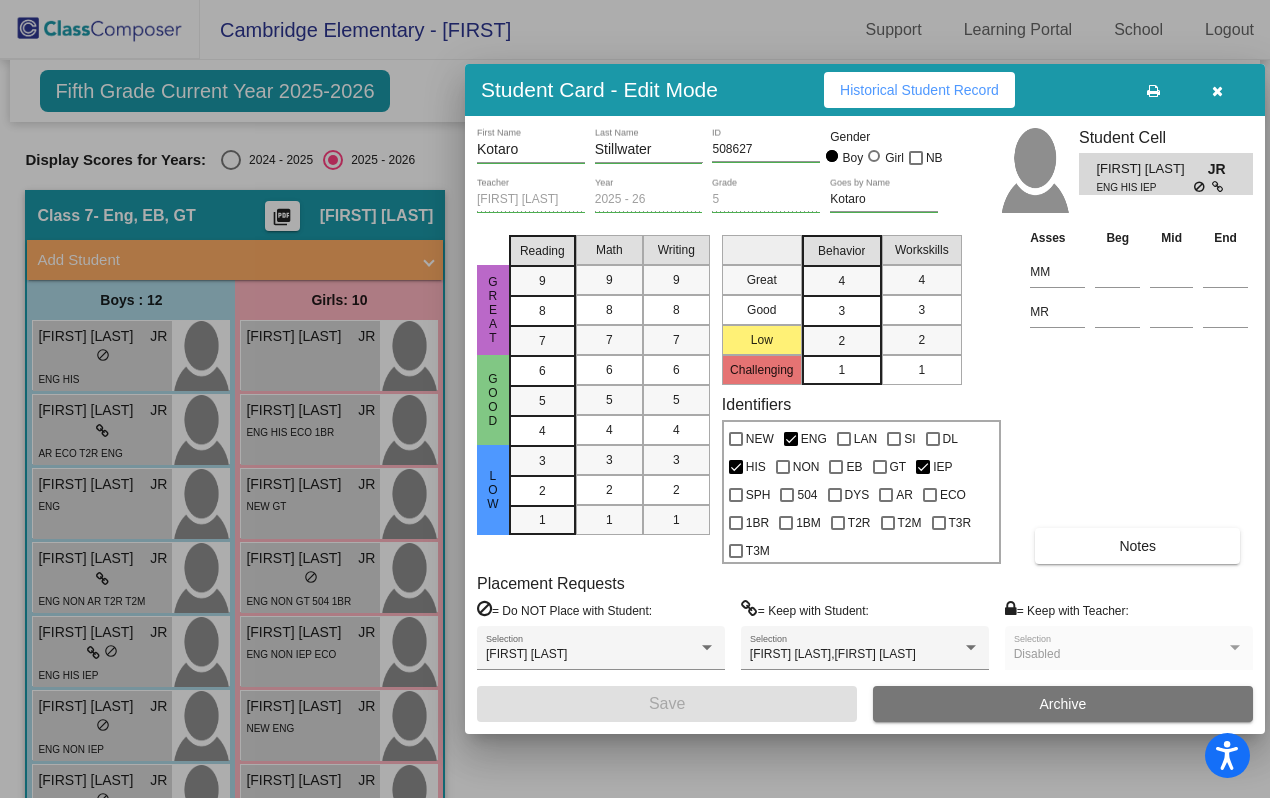 click on "Historical Student Record" at bounding box center [919, 90] 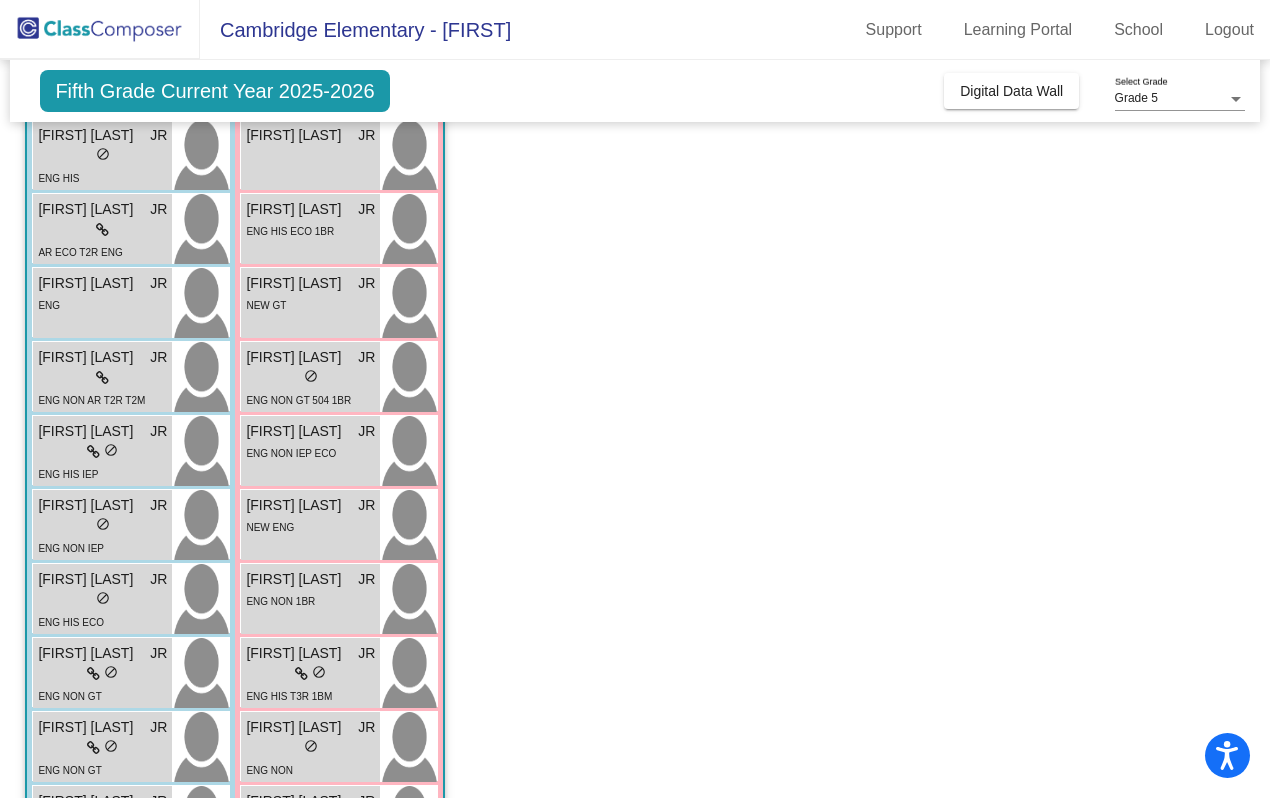 scroll, scrollTop: 203, scrollLeft: 0, axis: vertical 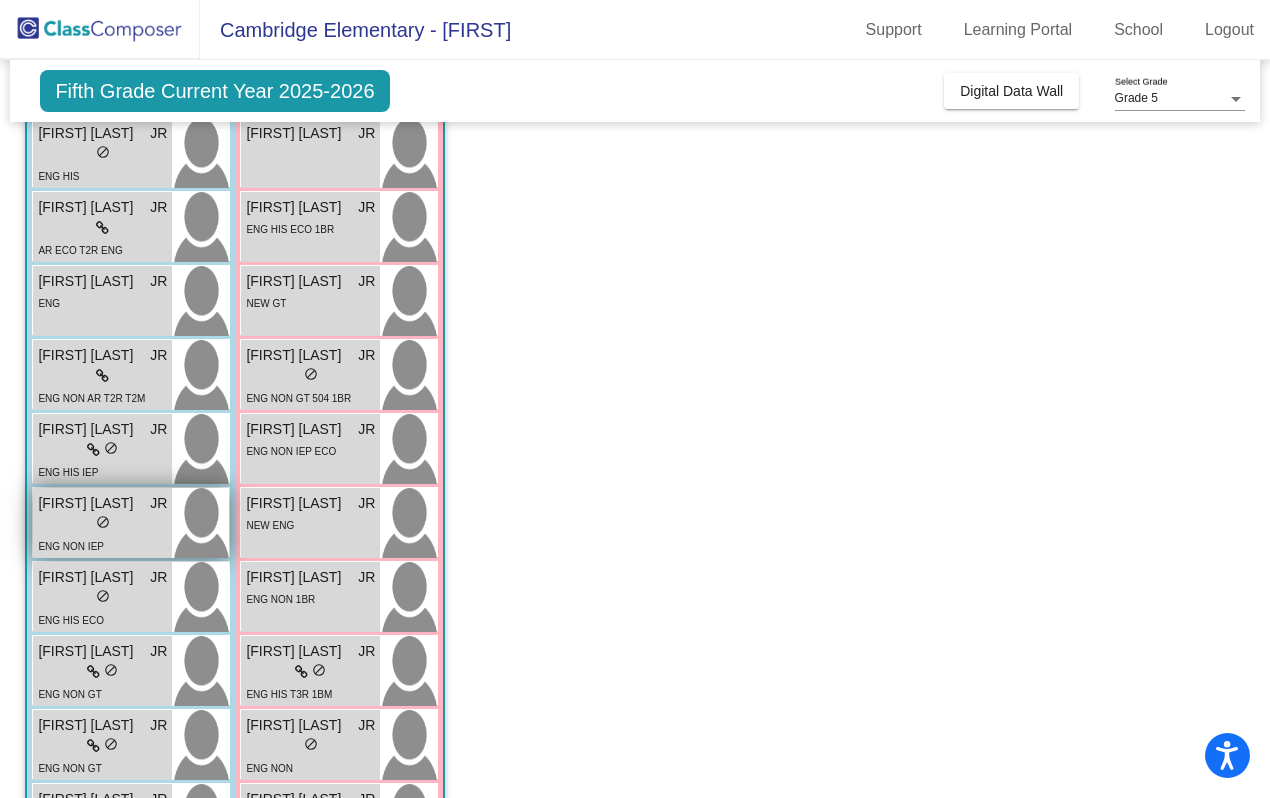 click on "ENG NON IEP" at bounding box center [71, 545] 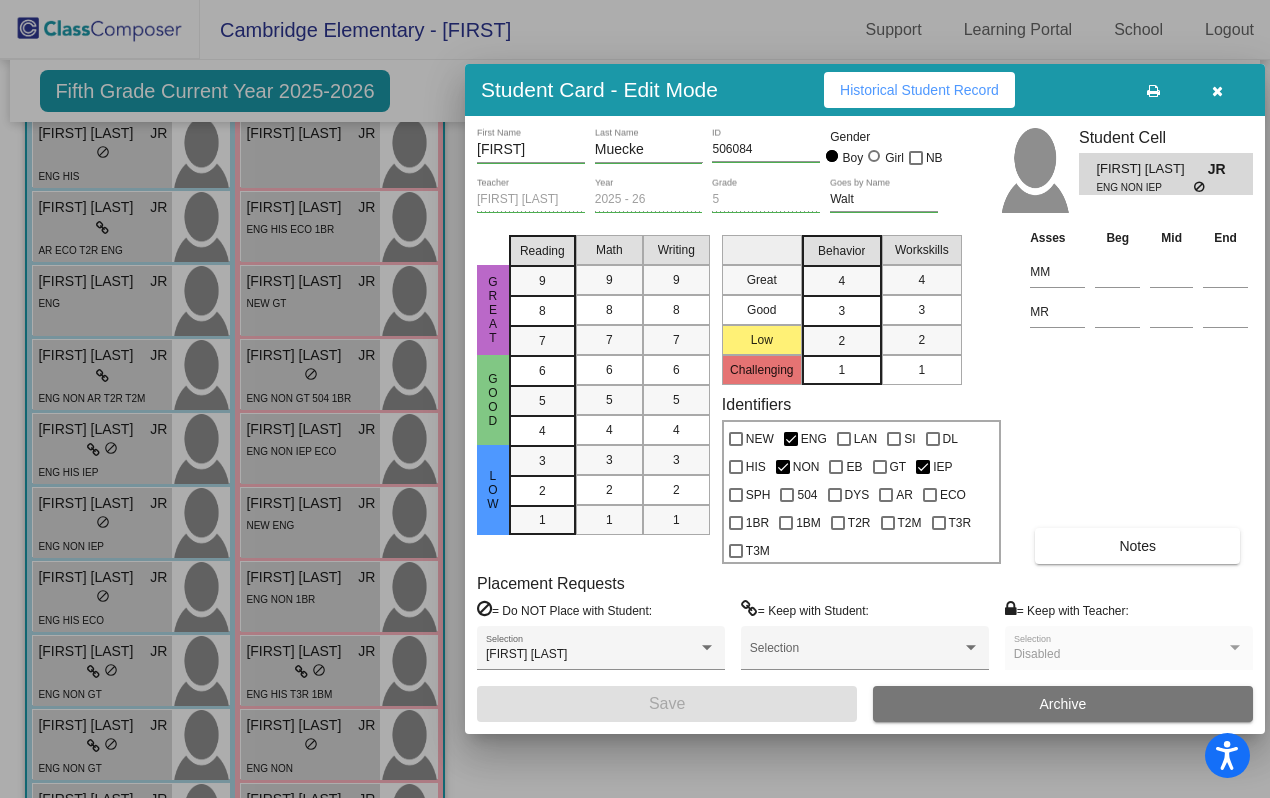 click on "Historical Student Record" at bounding box center (919, 90) 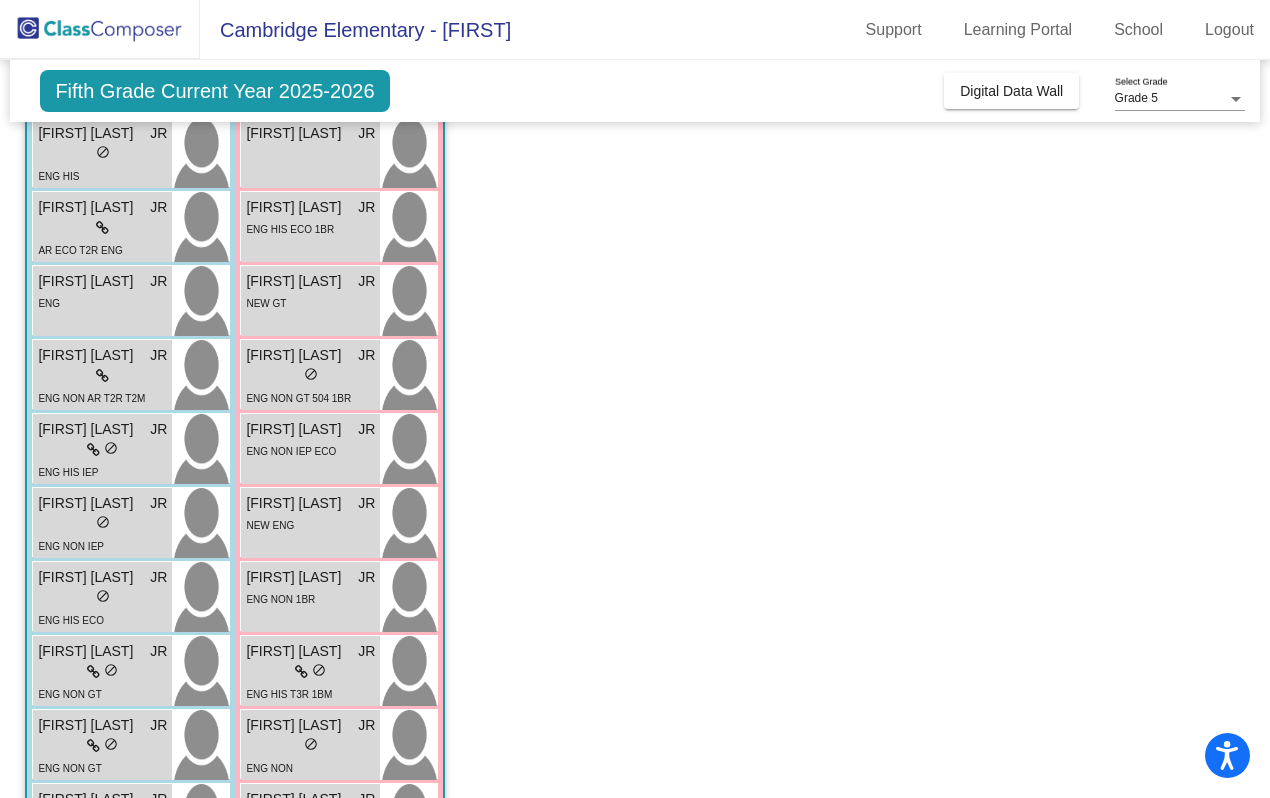 click on "lock do_not_disturb_alt" at bounding box center [102, 598] 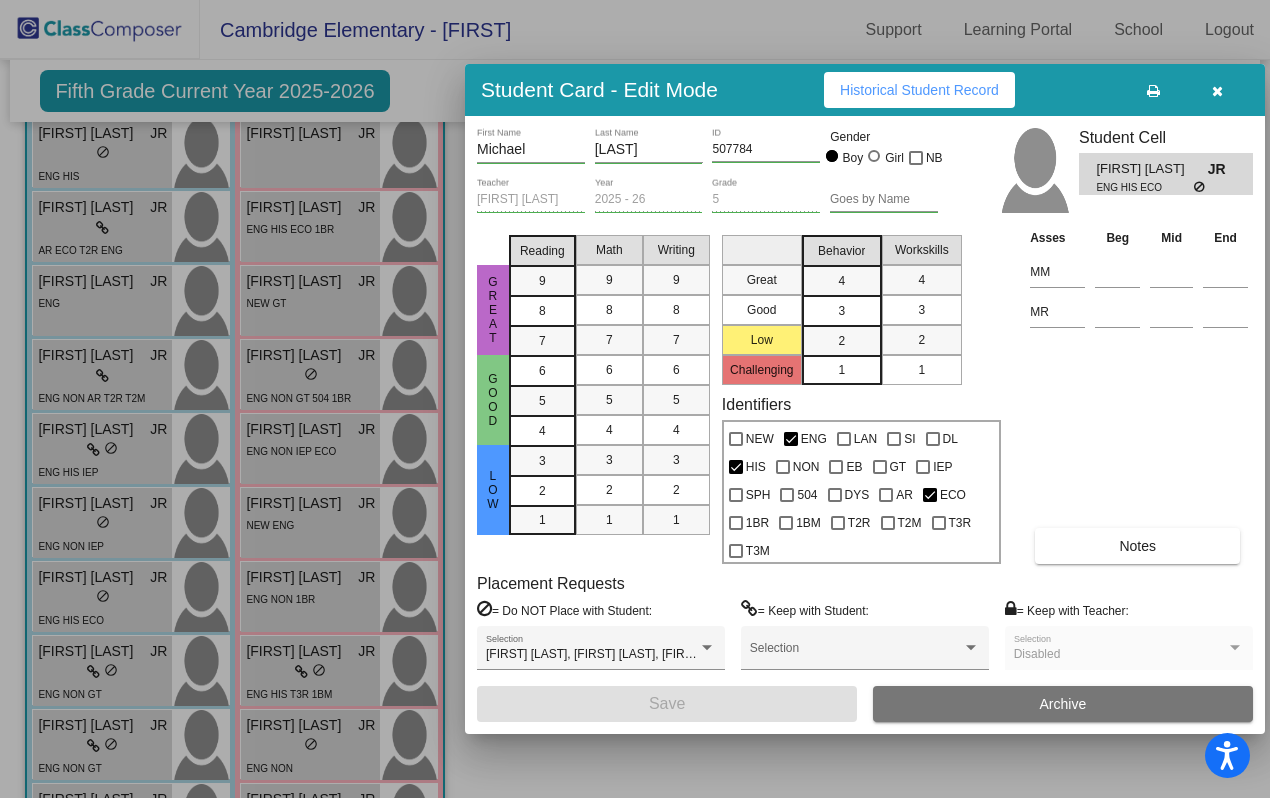 click on "Historical Student Record" at bounding box center (919, 90) 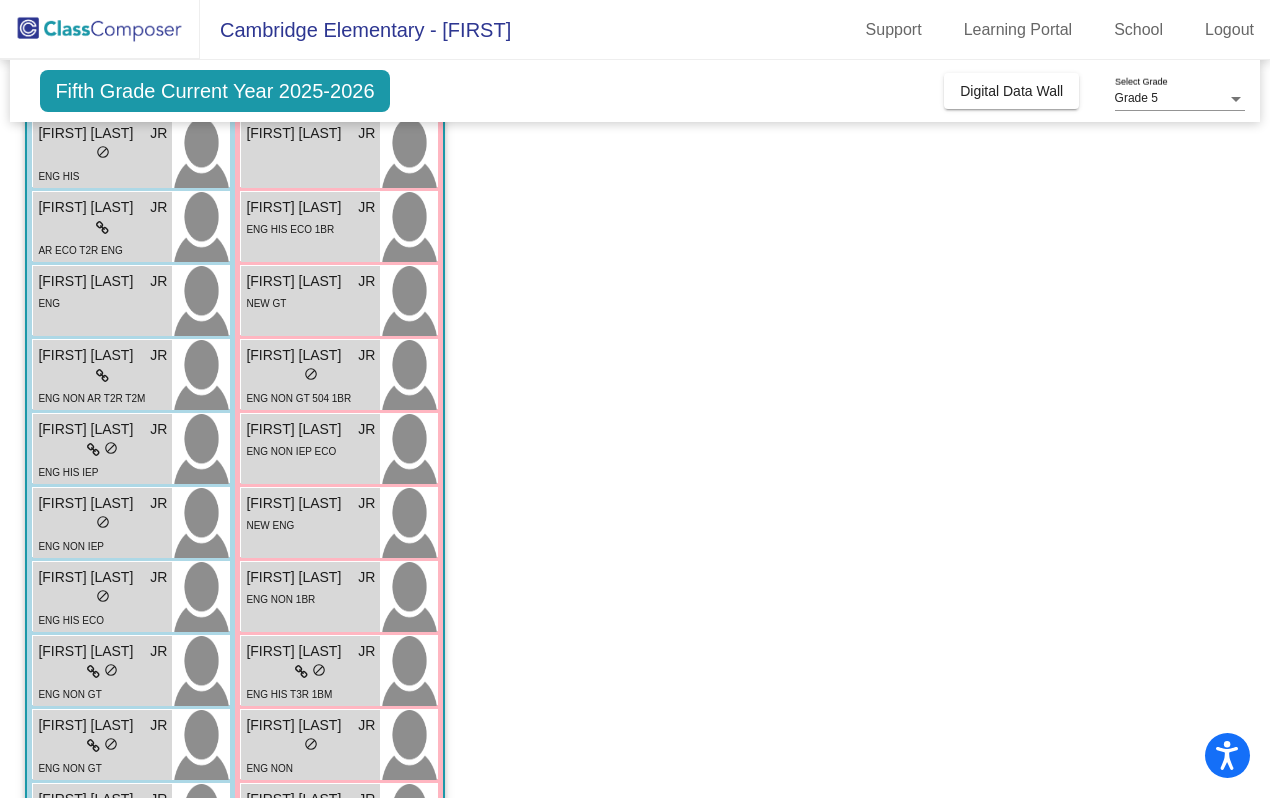 click on "lock do_not_disturb_alt" at bounding box center [102, 672] 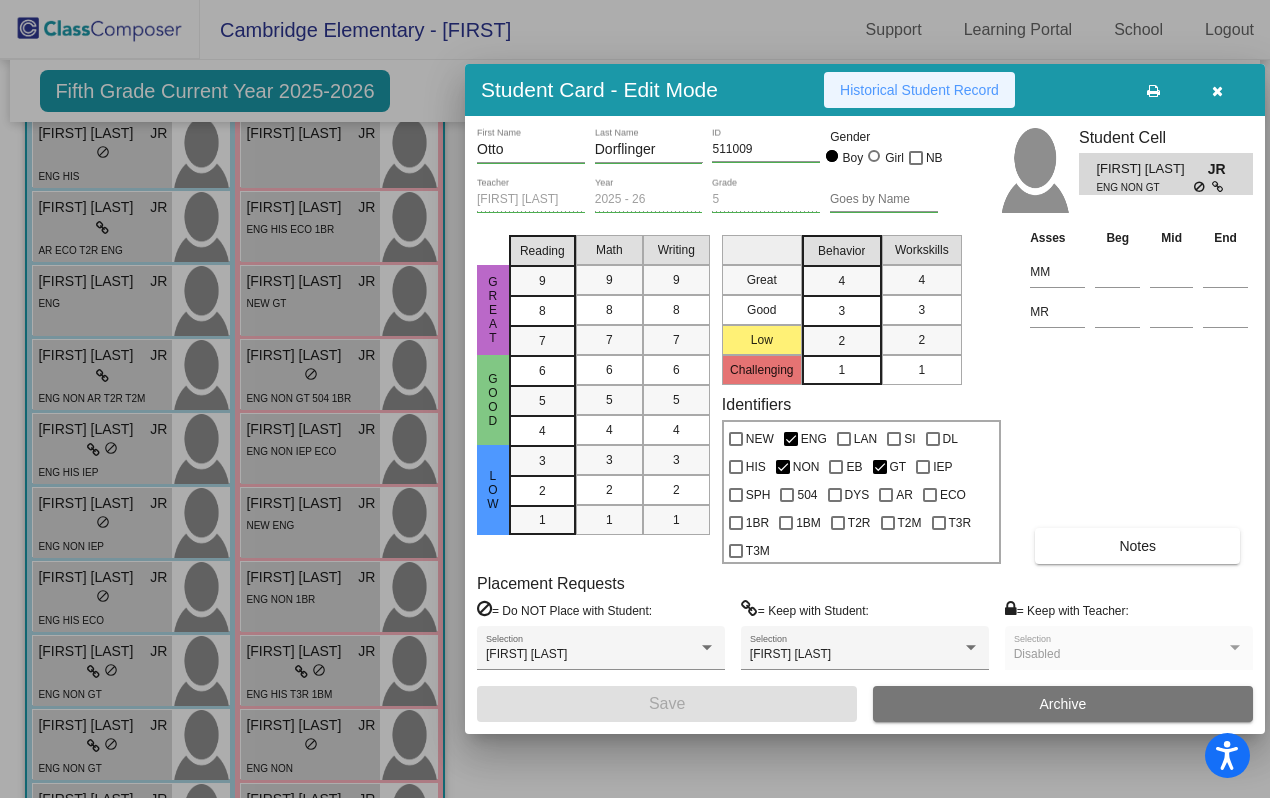 click on "Historical Student Record" at bounding box center [919, 90] 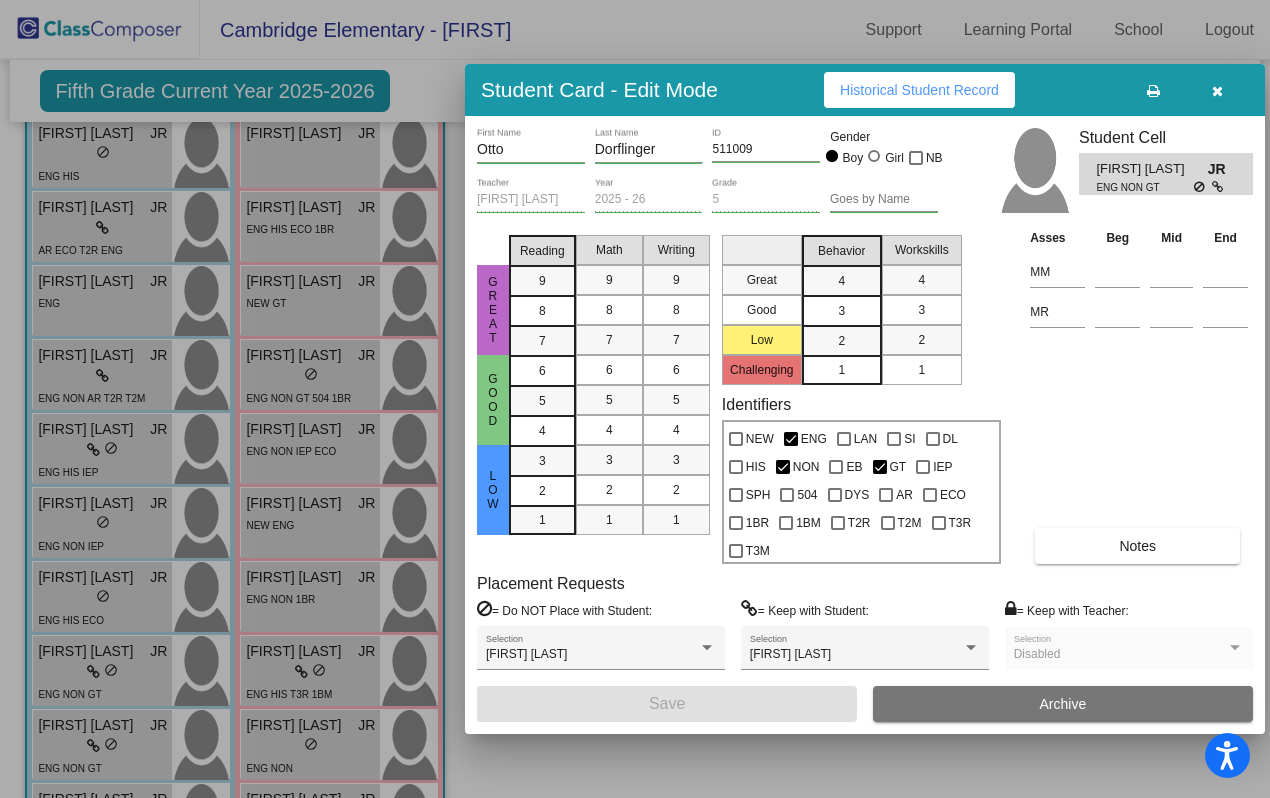 click at bounding box center (635, 399) 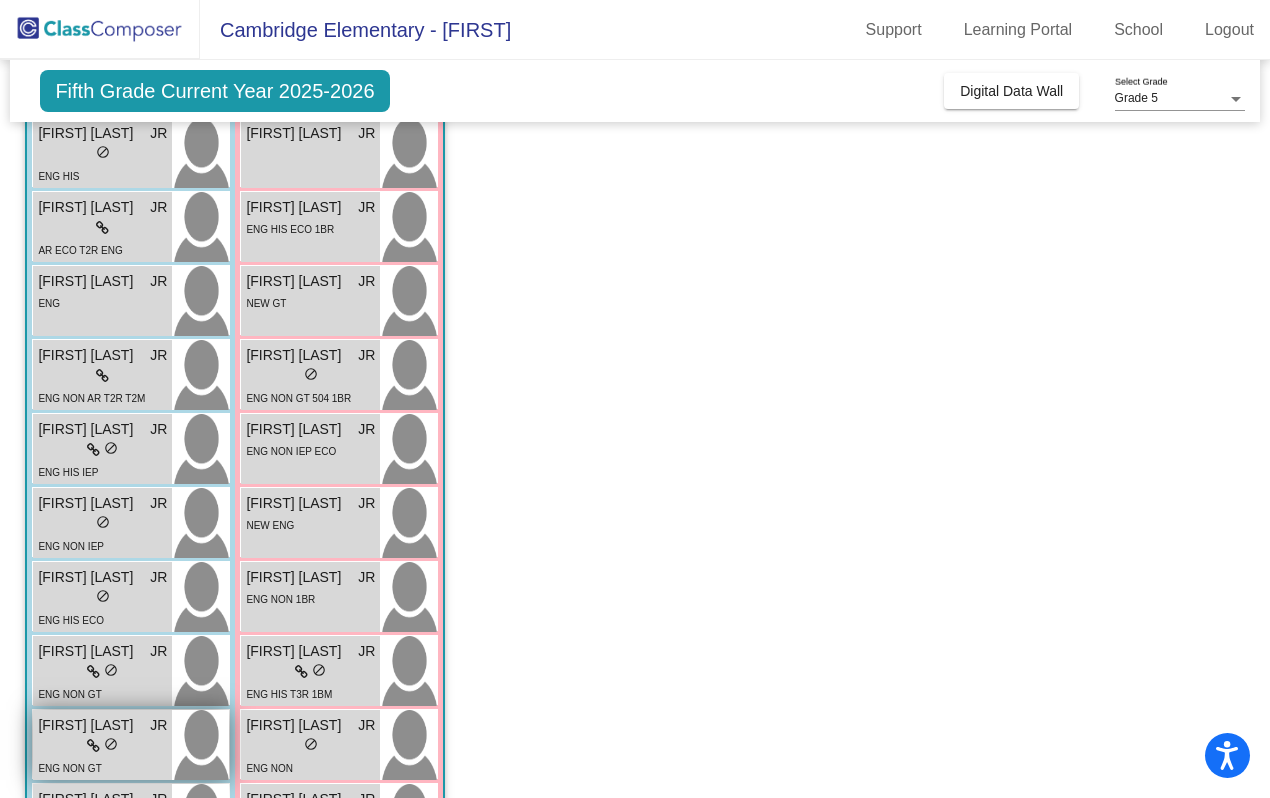 click on "lock do_not_disturb_alt" at bounding box center (102, 746) 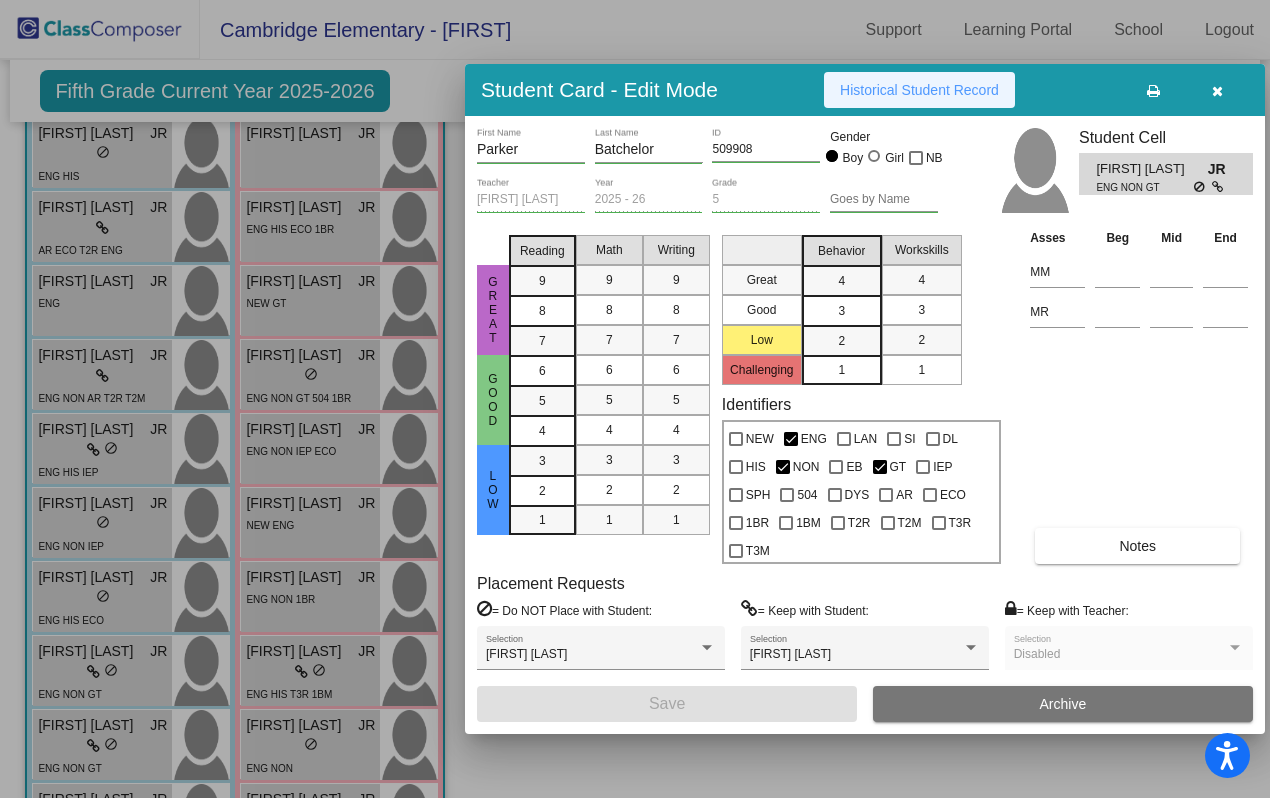 click on "Historical Student Record" at bounding box center (919, 90) 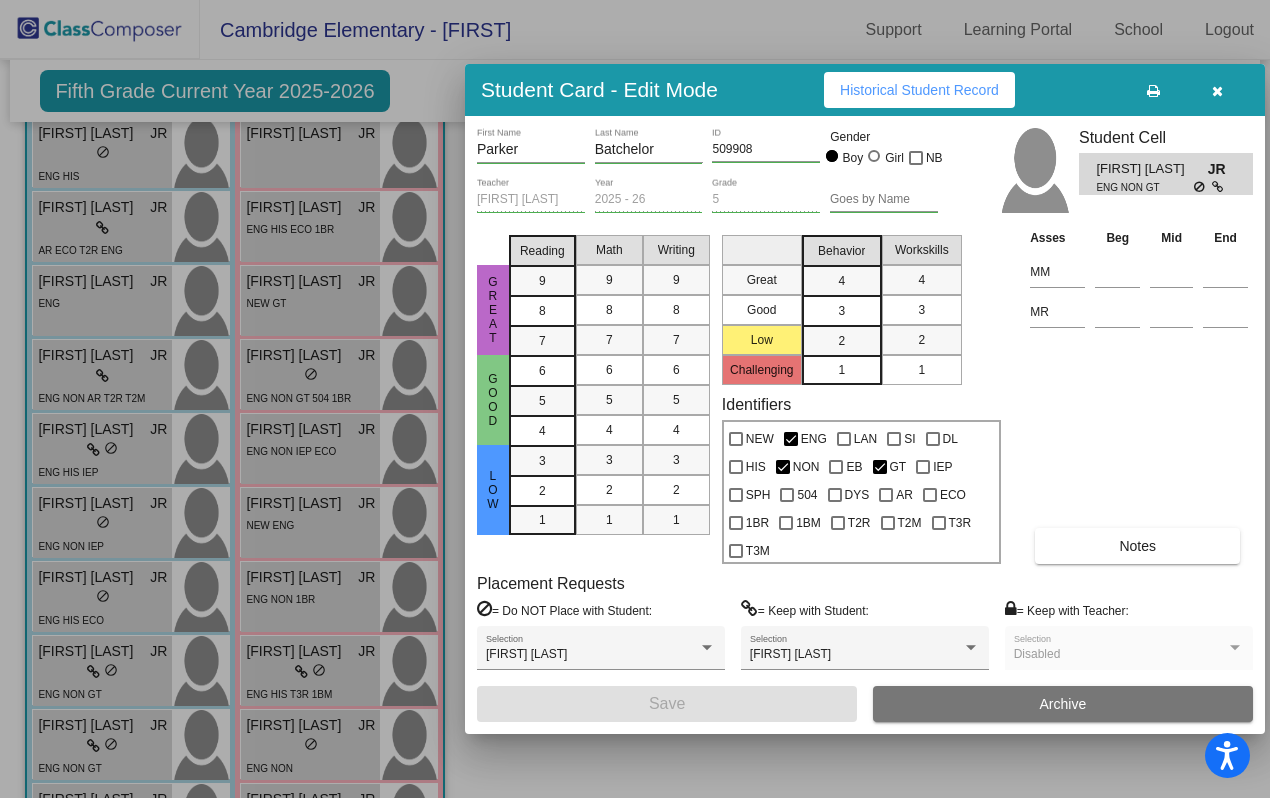 click at bounding box center (635, 399) 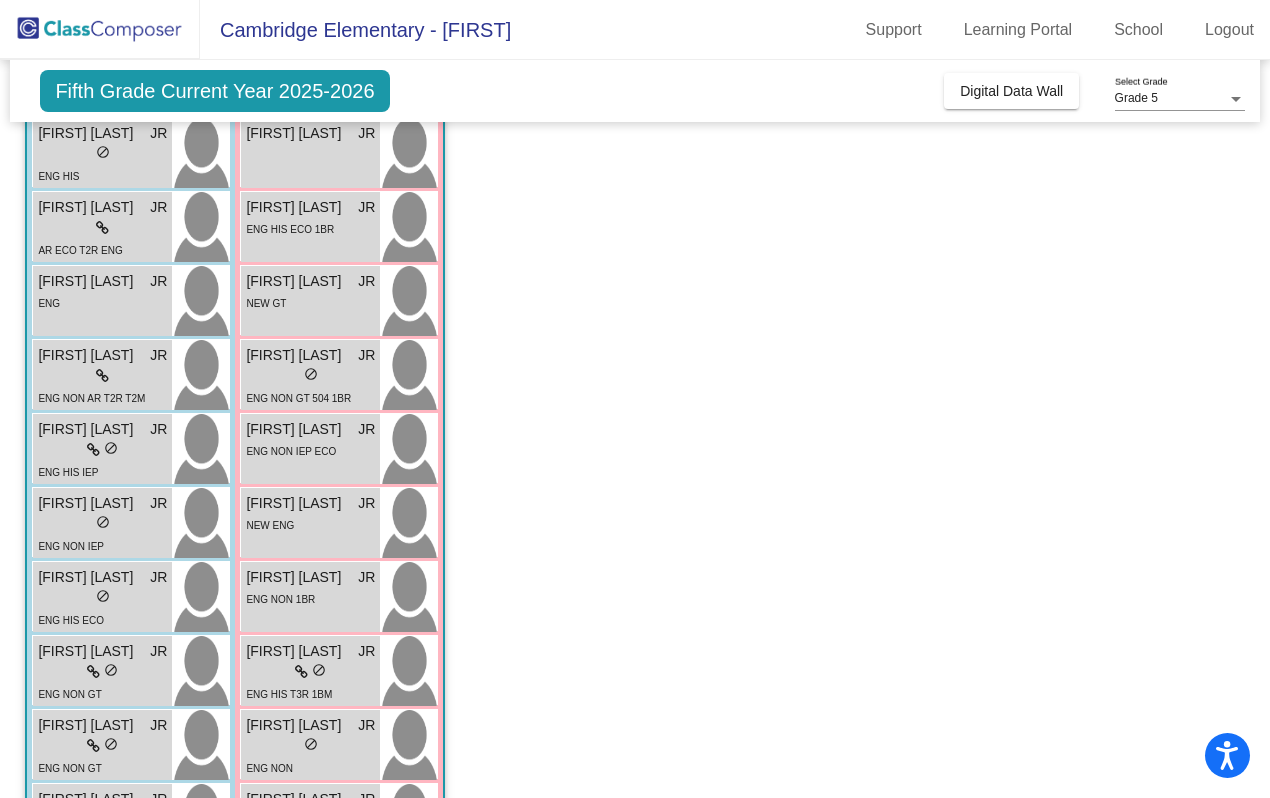 click on "lock do_not_disturb_alt" at bounding box center [102, 672] 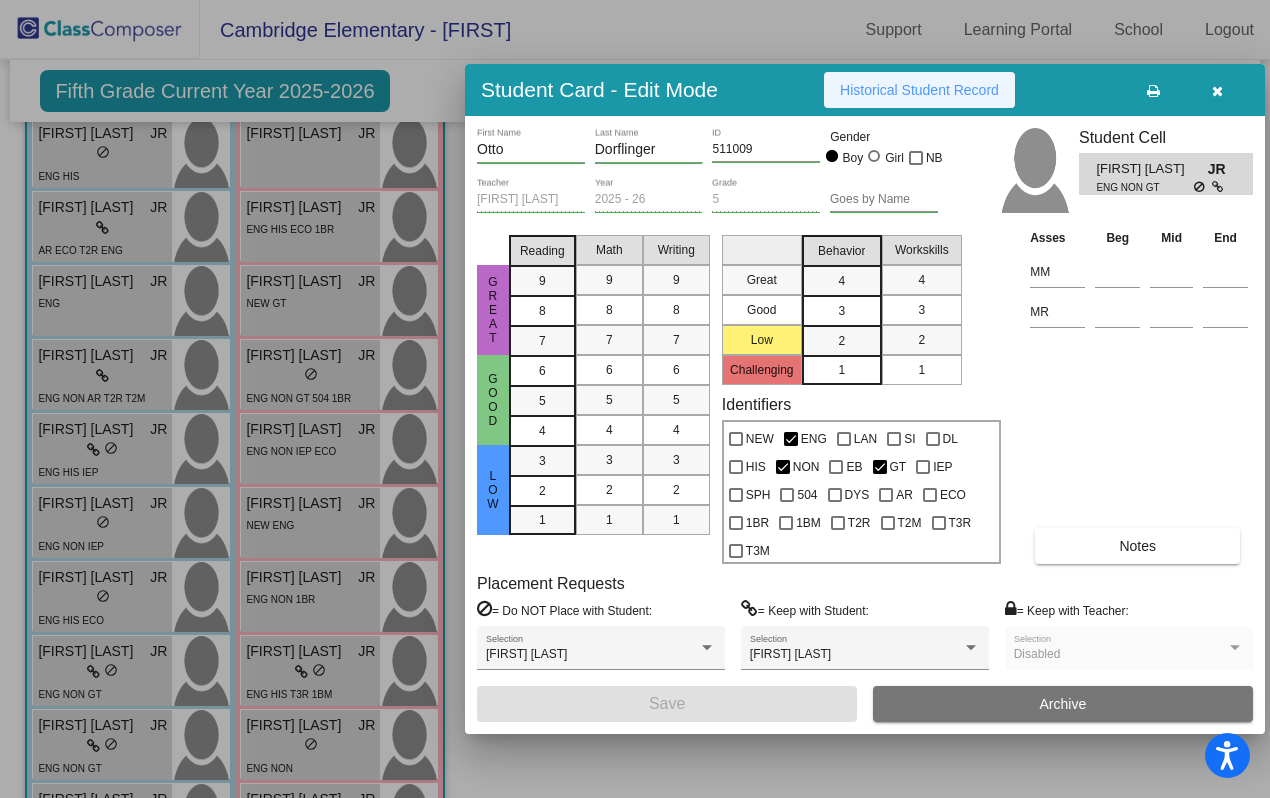 click on "Historical Student Record" at bounding box center (919, 90) 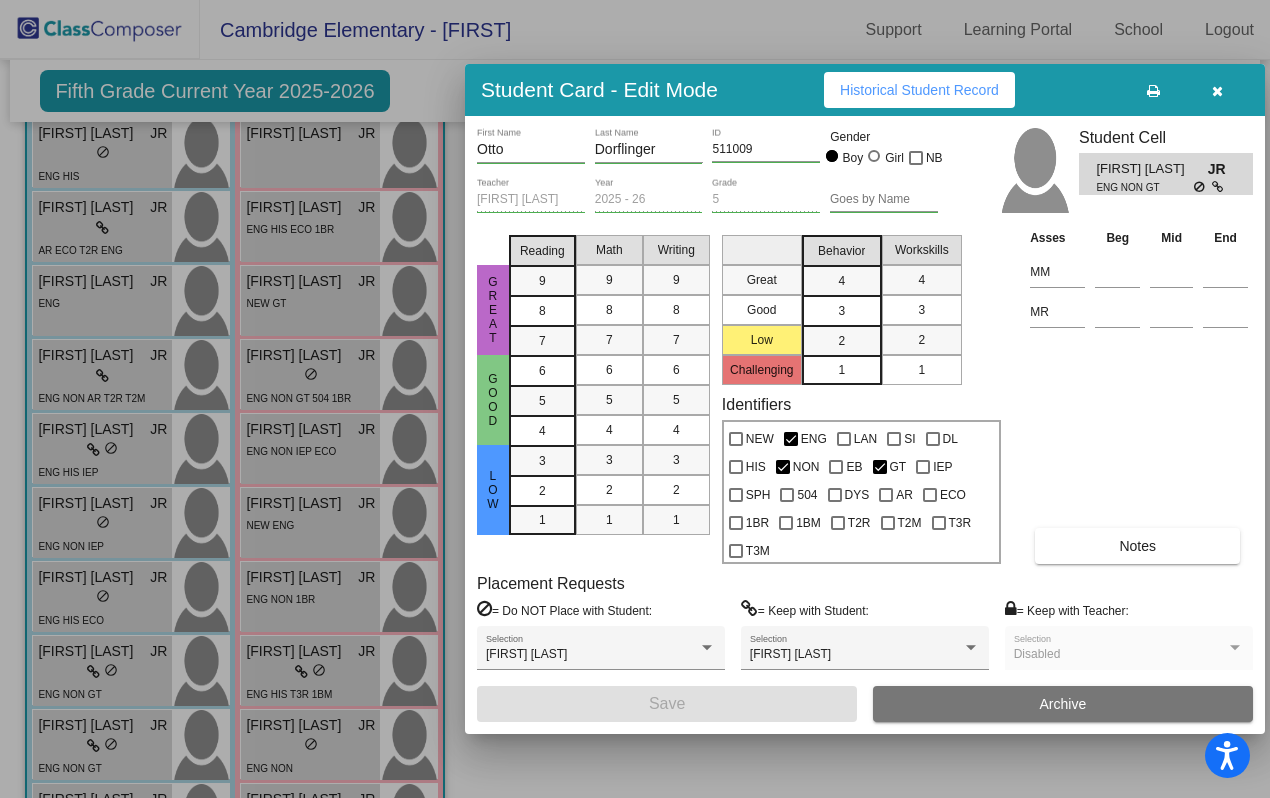 click at bounding box center (635, 399) 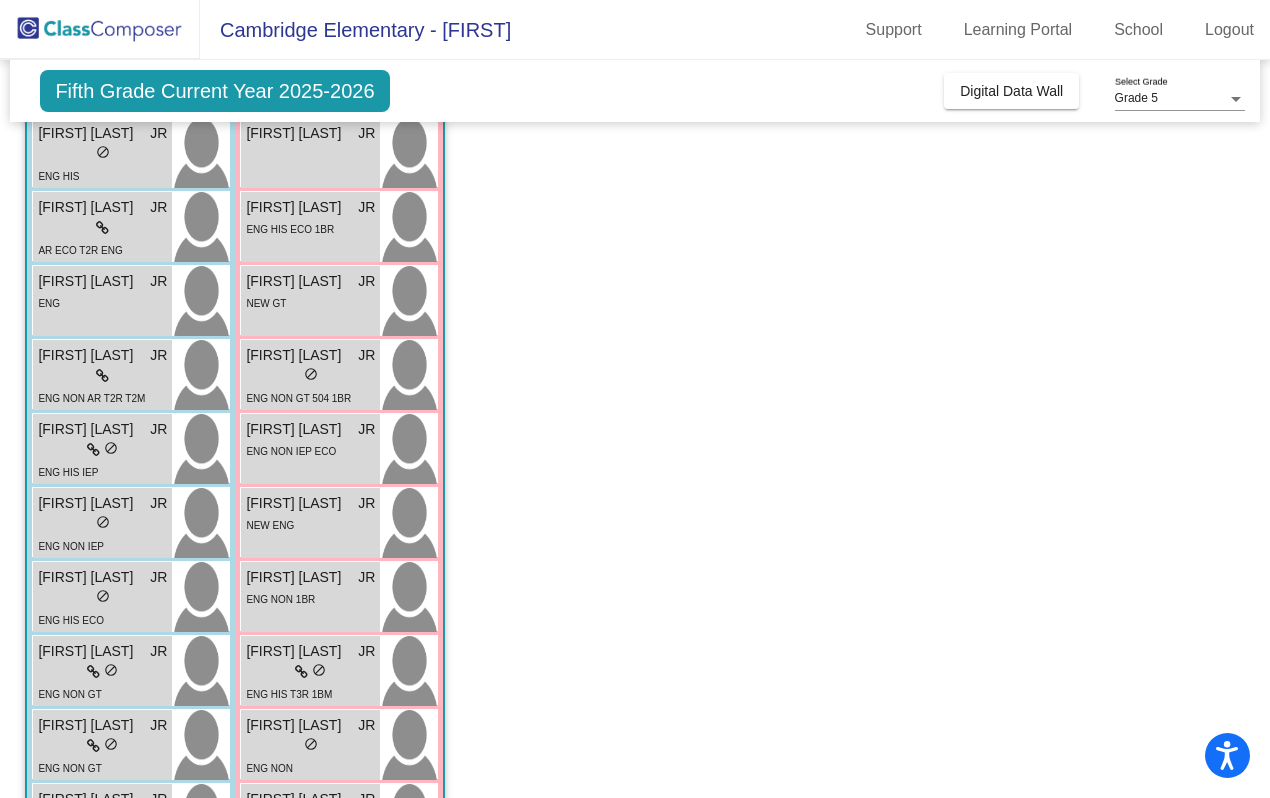 click on "lock do_not_disturb_alt" at bounding box center (102, 746) 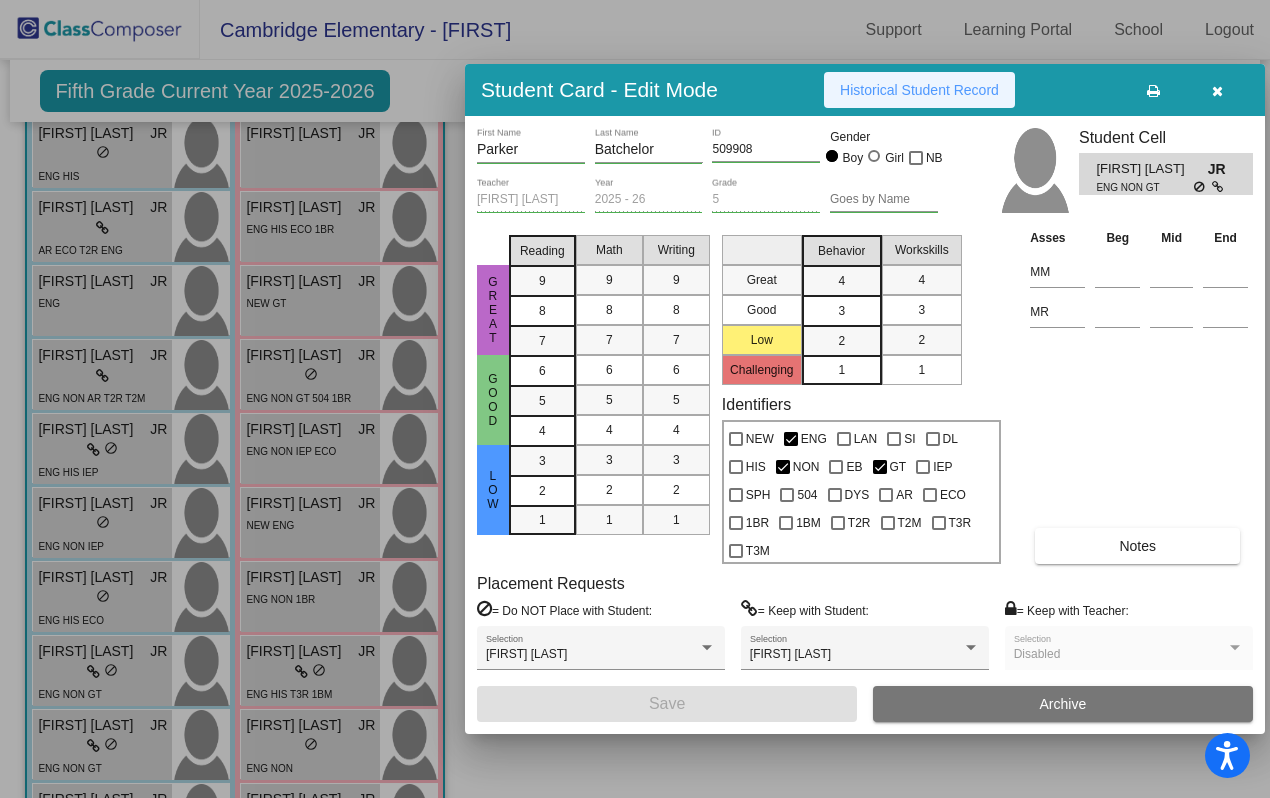 click on "Historical Student Record" at bounding box center [919, 90] 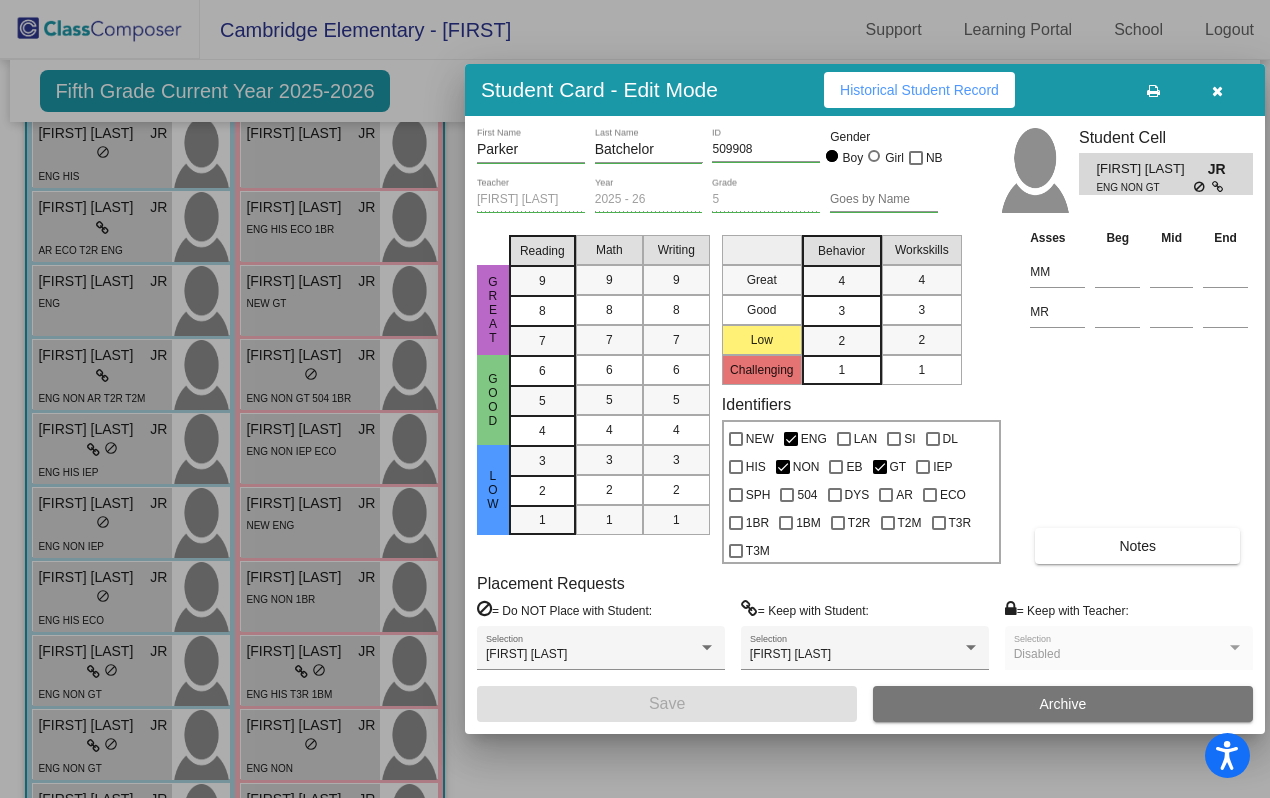 click at bounding box center [635, 399] 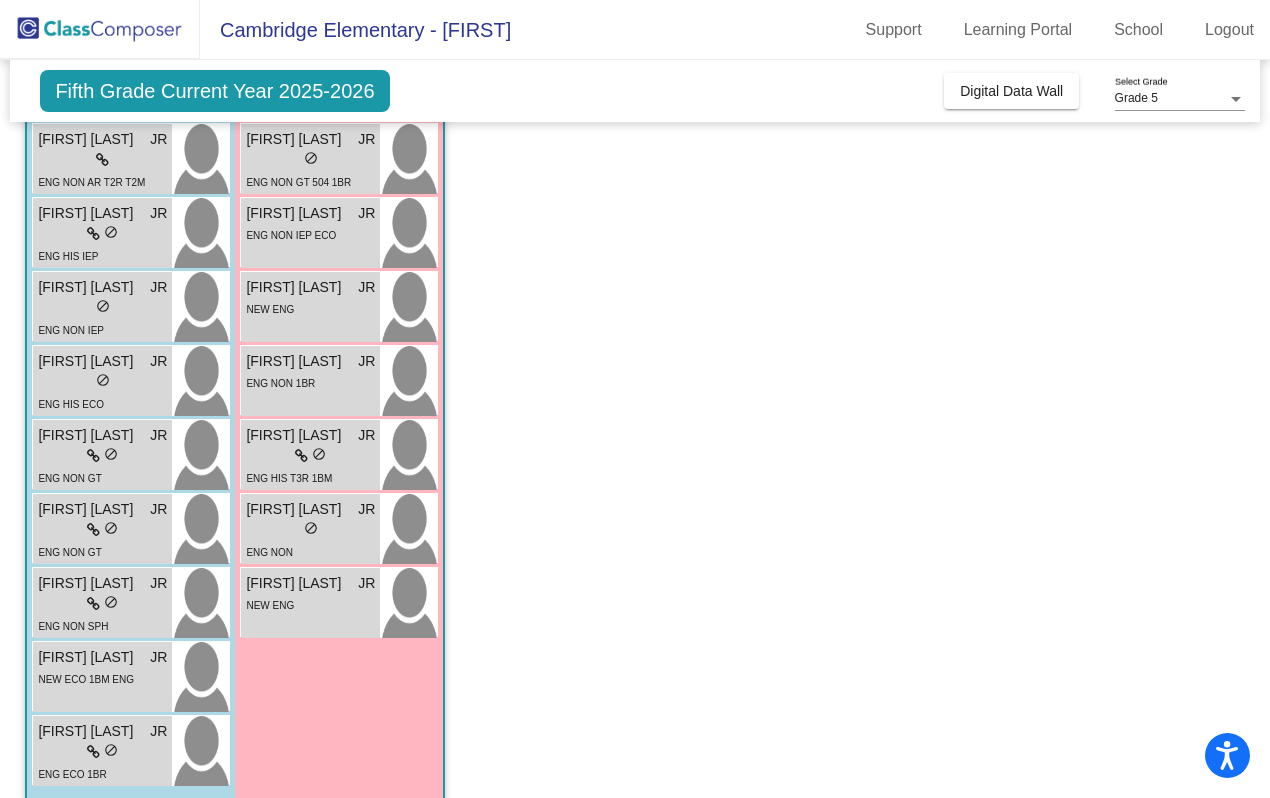 scroll, scrollTop: 442, scrollLeft: 0, axis: vertical 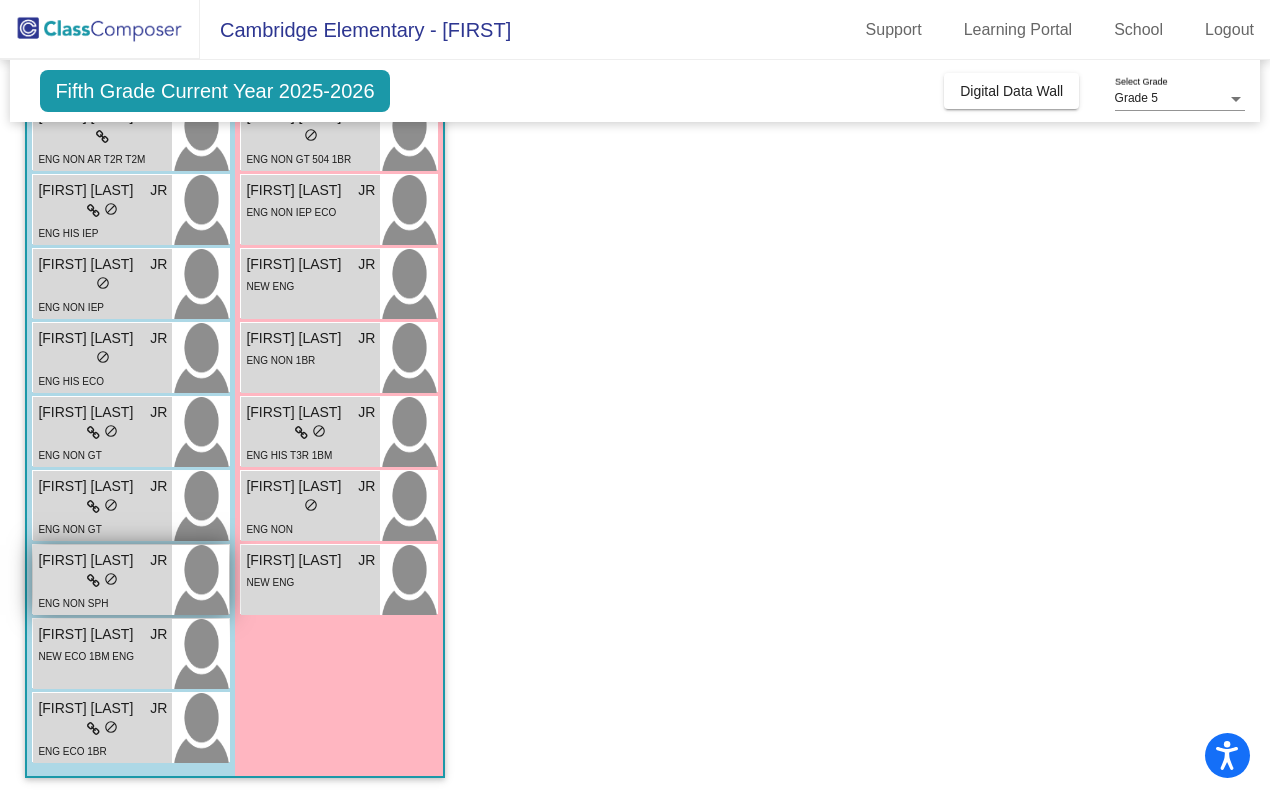 click on "ENG NON SPH" at bounding box center [73, 602] 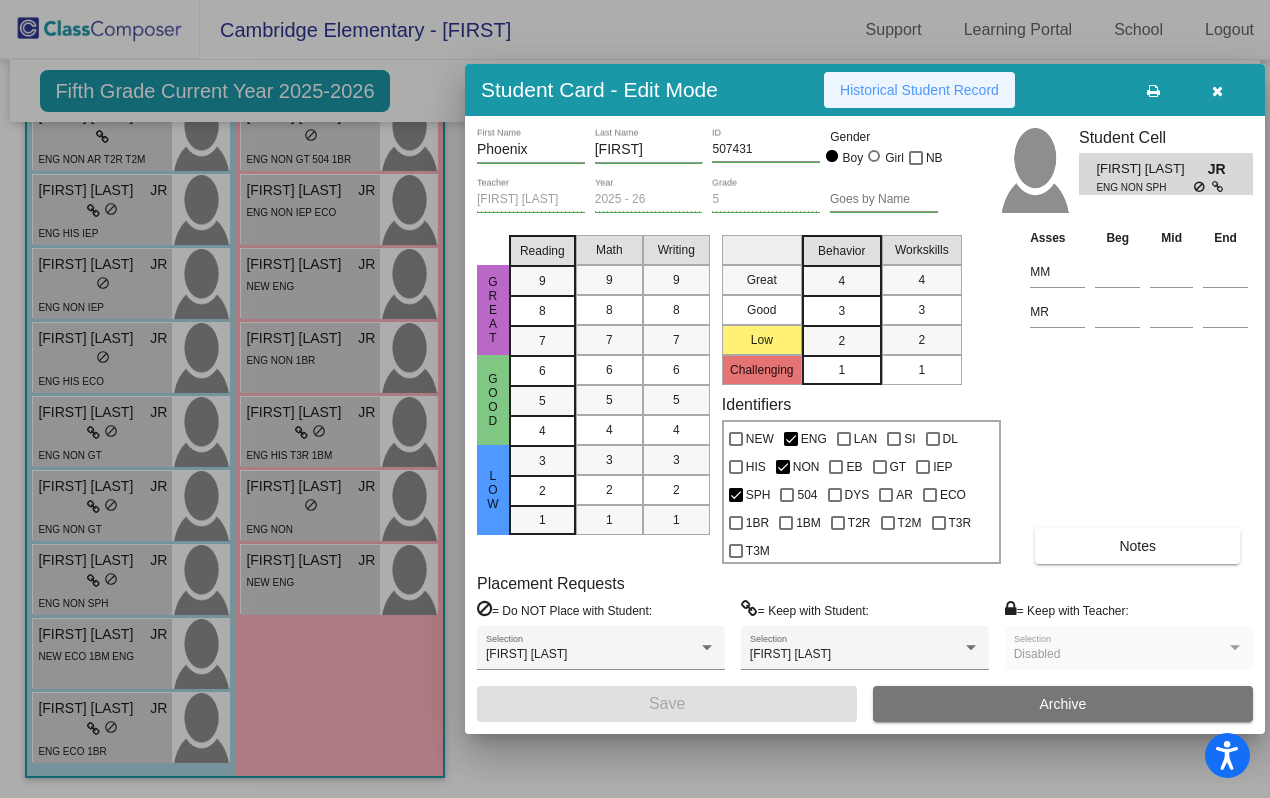 click on "Historical Student Record" at bounding box center [919, 90] 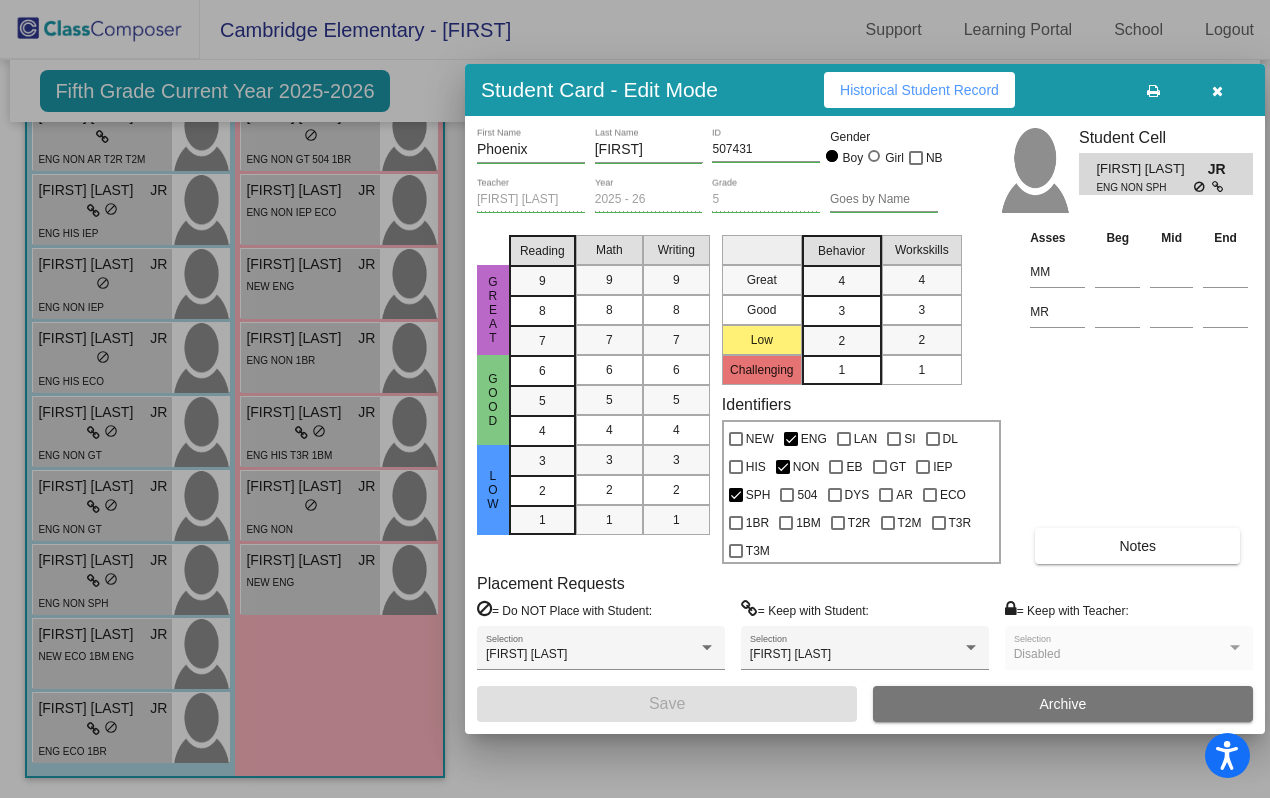 click at bounding box center (635, 399) 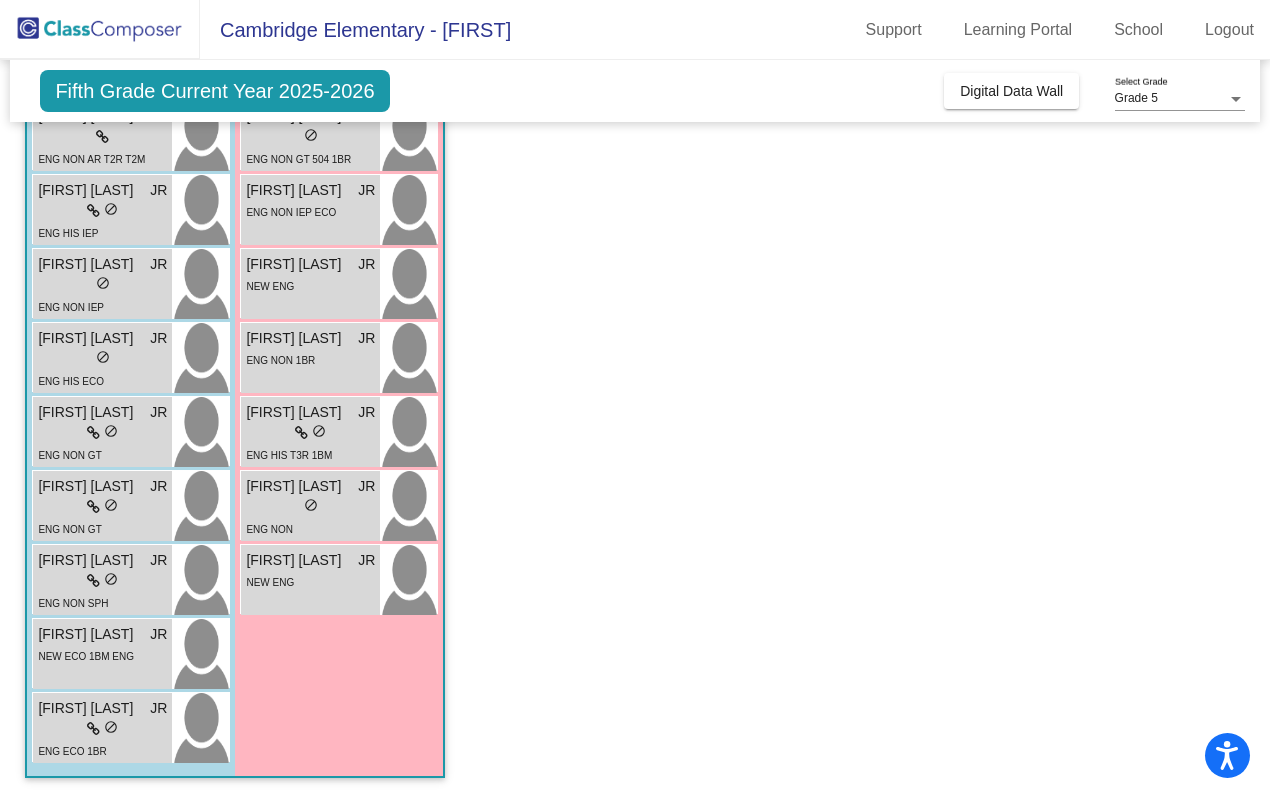 click on "[FIRST] [LAST] JR lock do_not_disturb_alt NEW ECO 1BM ENG" at bounding box center (102, 654) 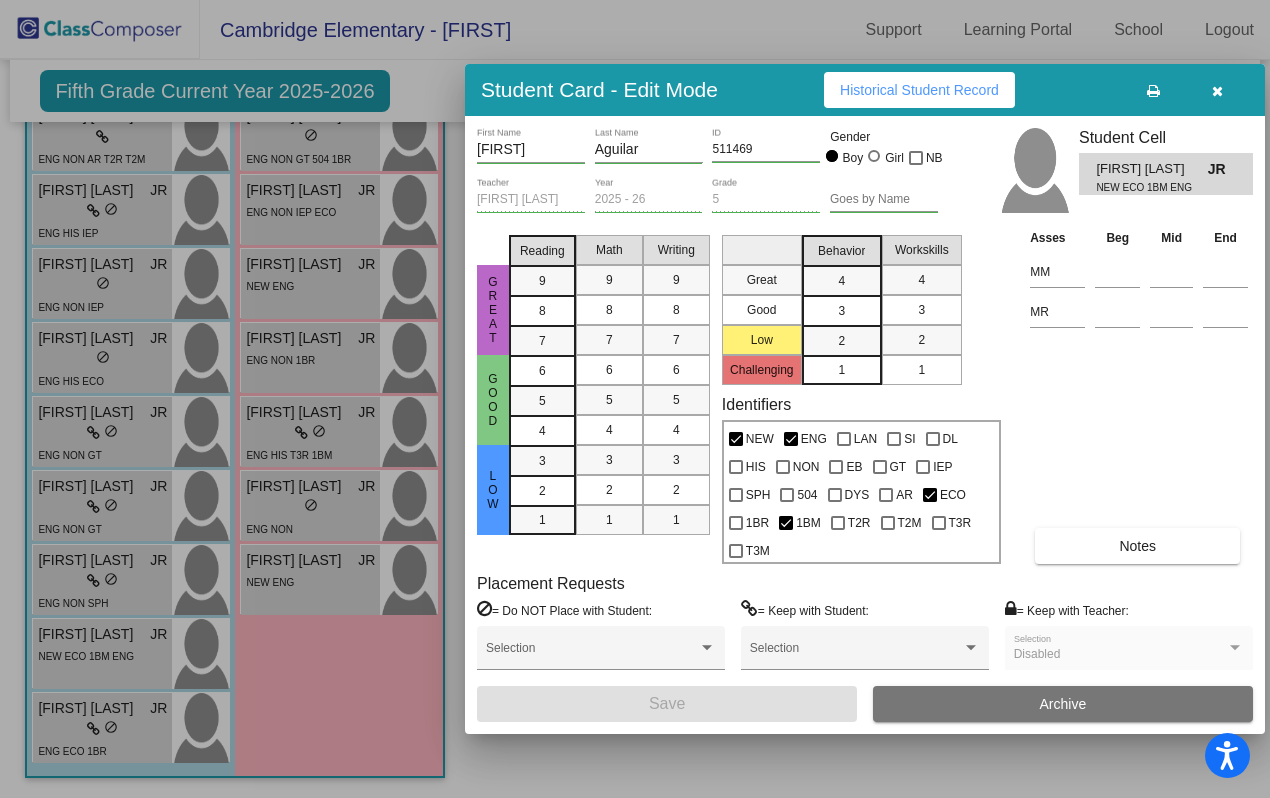 click on "Historical Student Record" at bounding box center [919, 90] 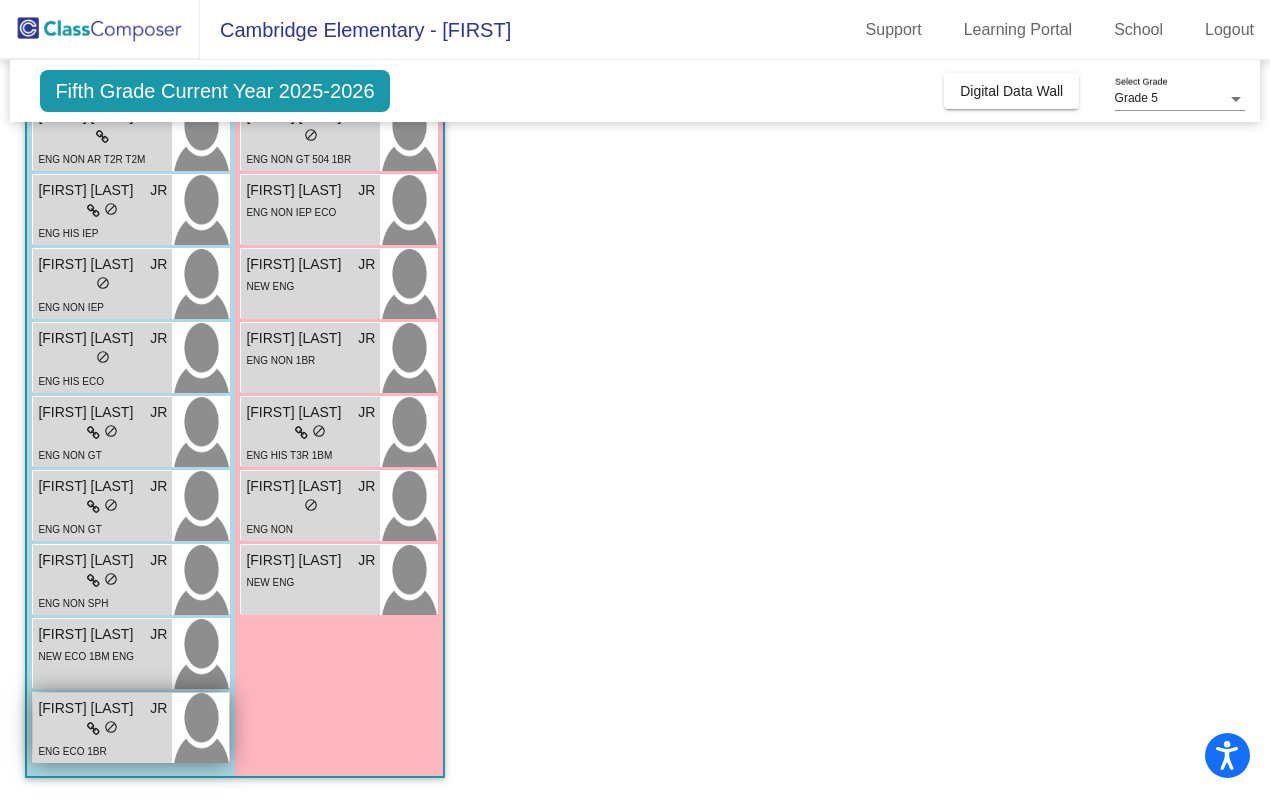 click on "ENG ECO 1BR" at bounding box center [72, 750] 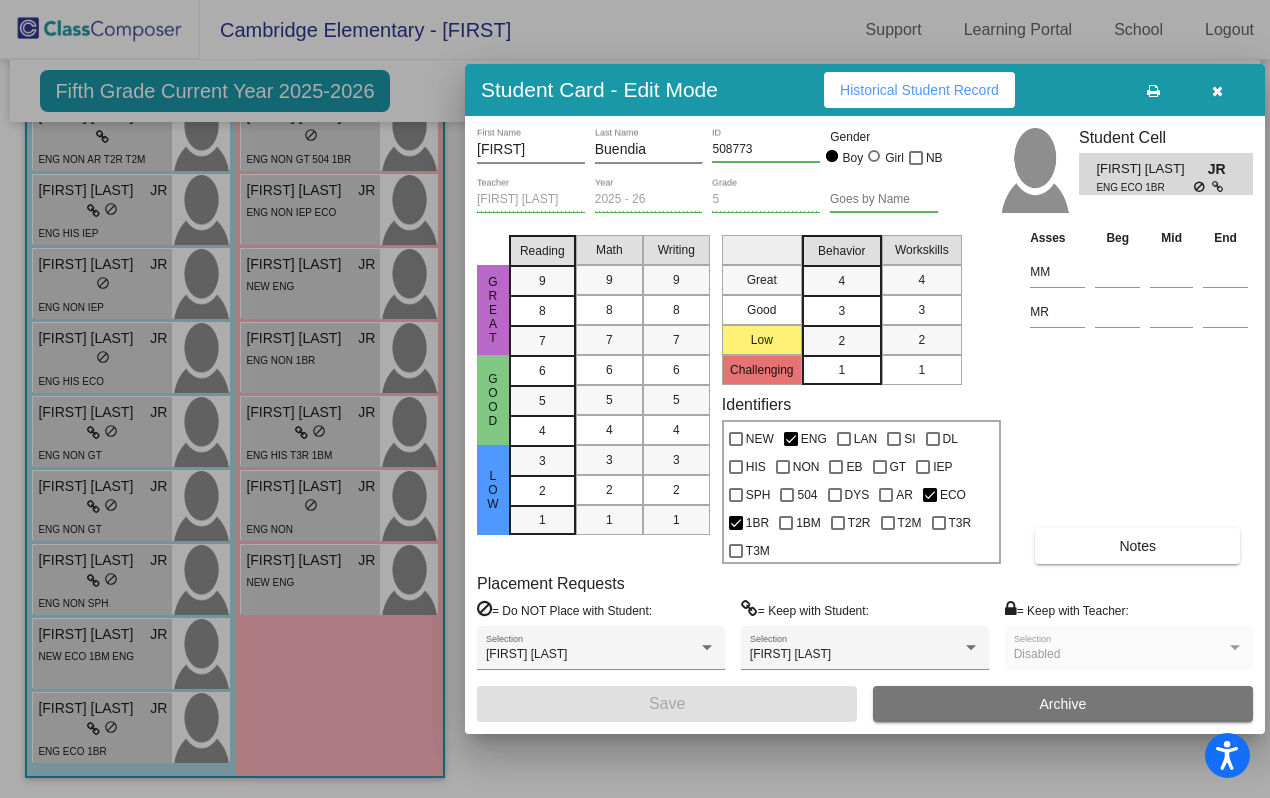 click on "Historical Student Record" at bounding box center (919, 90) 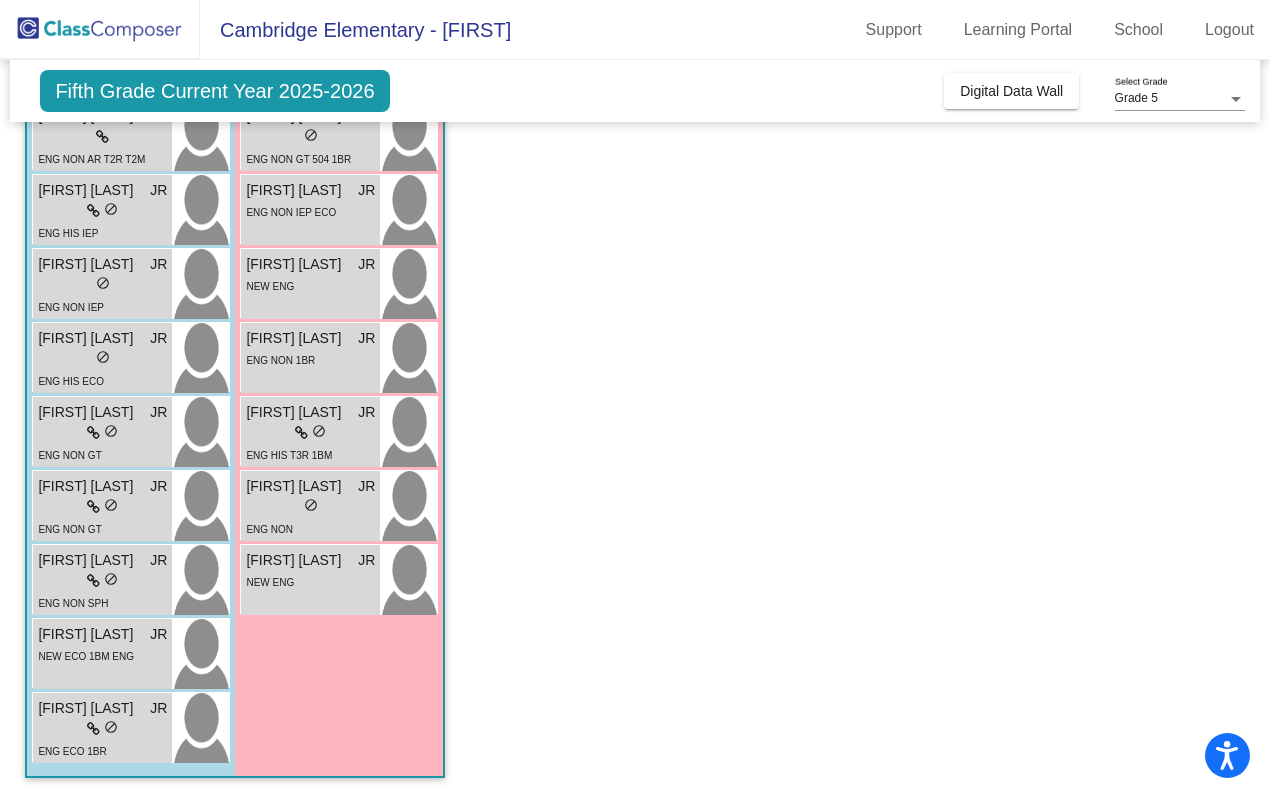 scroll, scrollTop: 0, scrollLeft: 0, axis: both 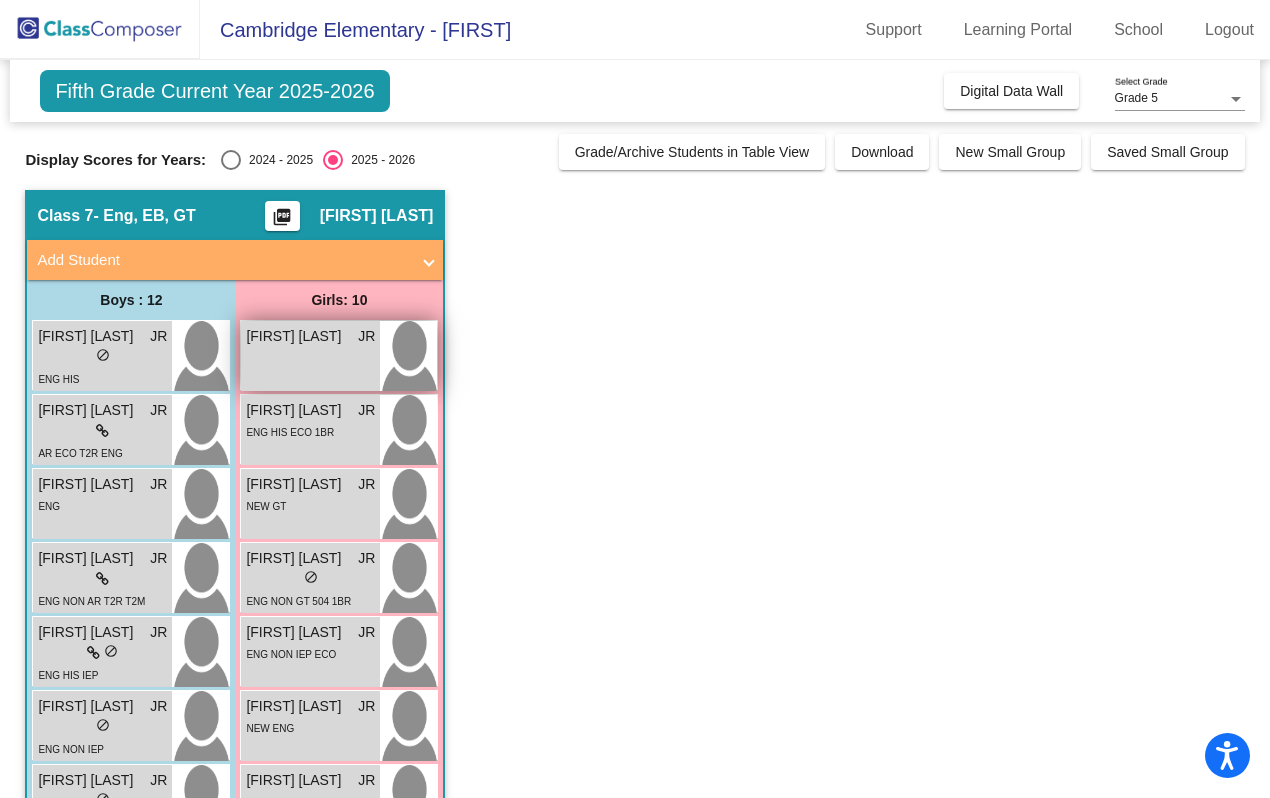 click on "[FIRST] [LAST] JR lock do_not_disturb_alt" at bounding box center [310, 356] 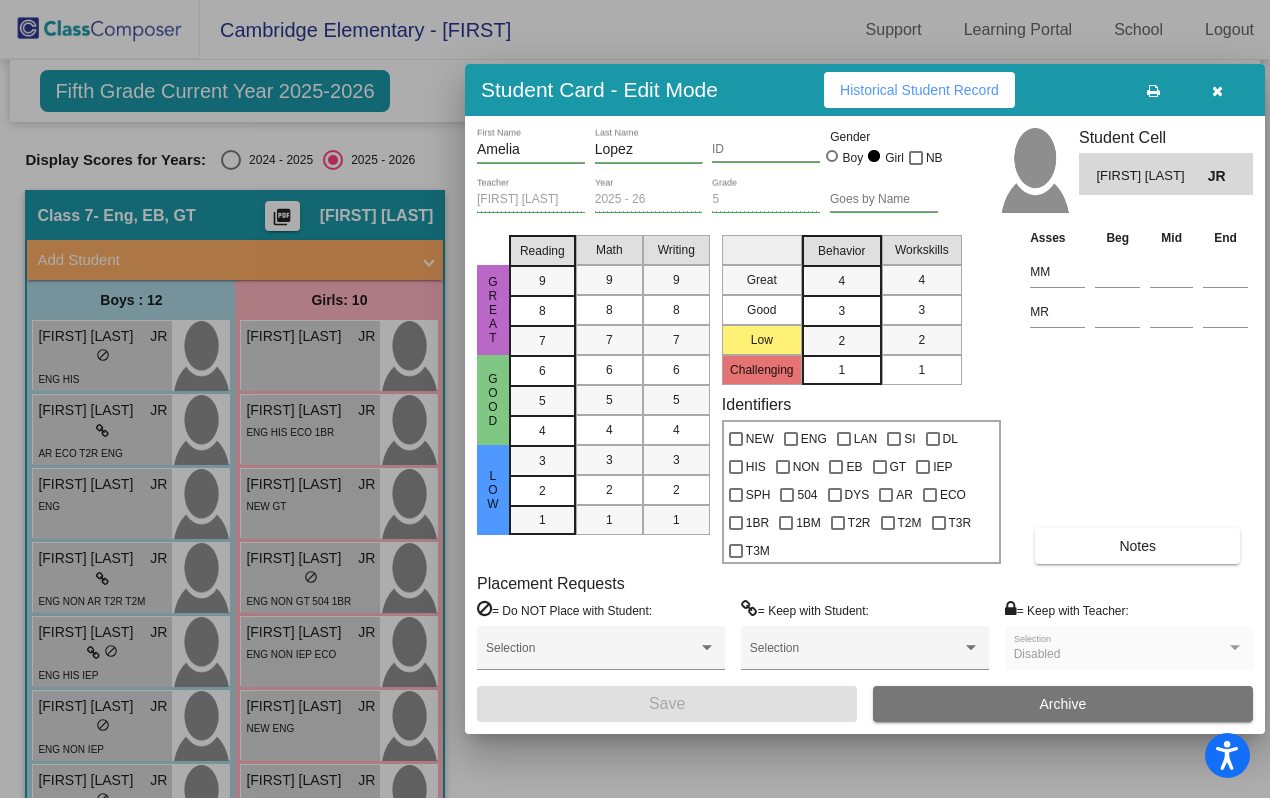 click on "Historical Student Record" at bounding box center (919, 90) 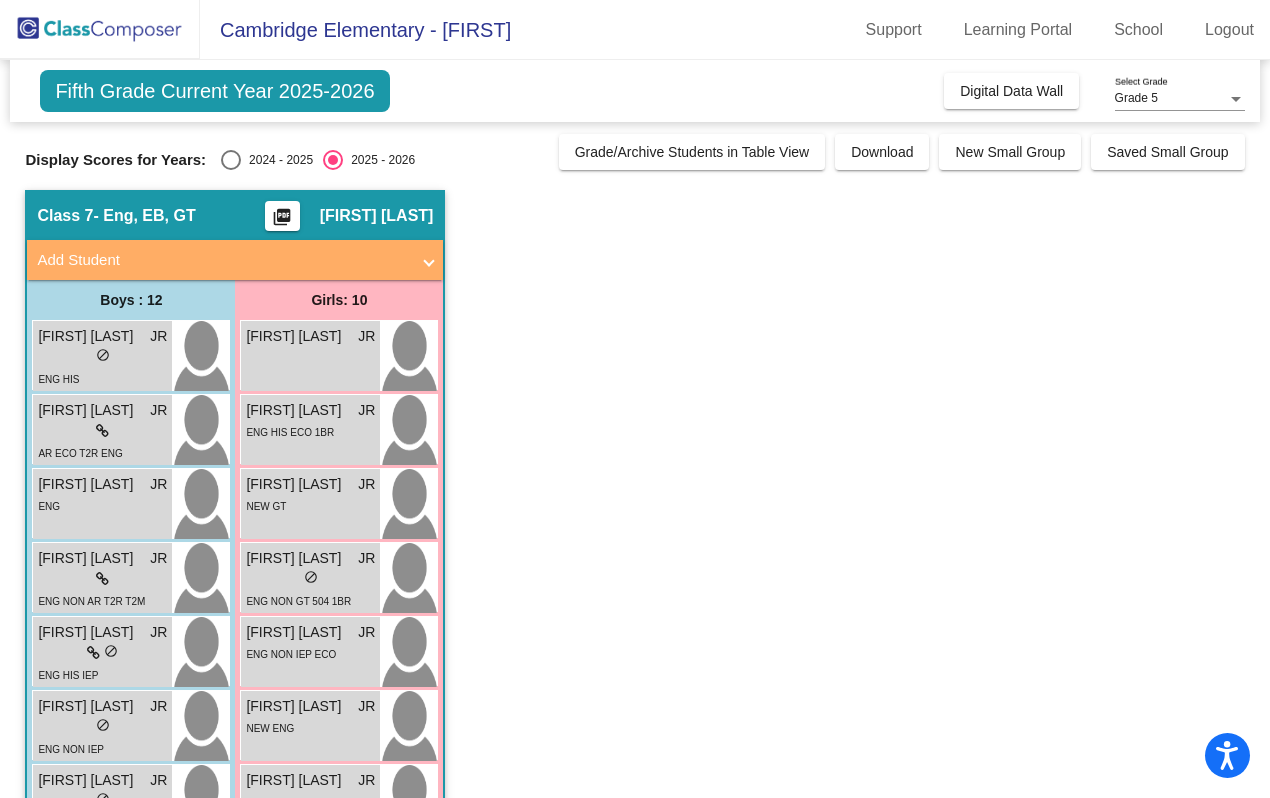 click on "ENG HIS ECO 1BR" at bounding box center (290, 431) 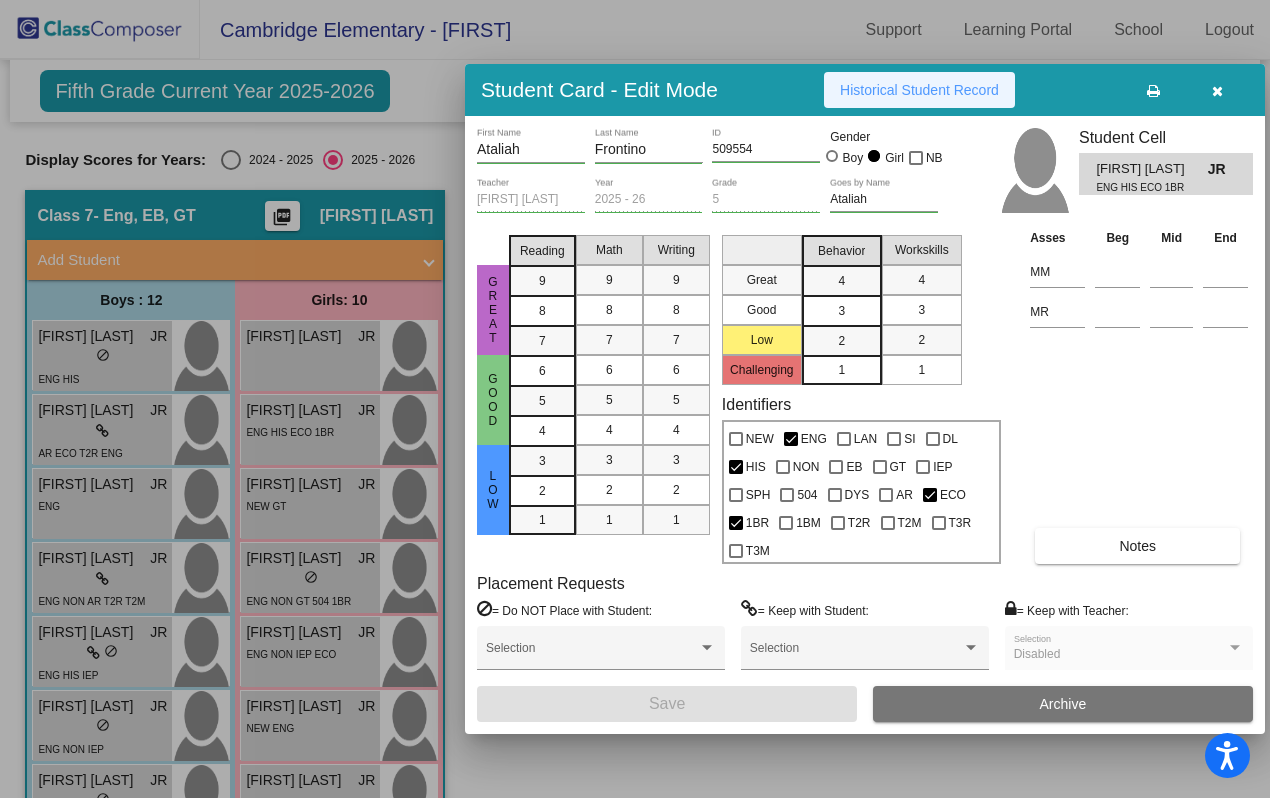 click on "Historical Student Record" at bounding box center (919, 90) 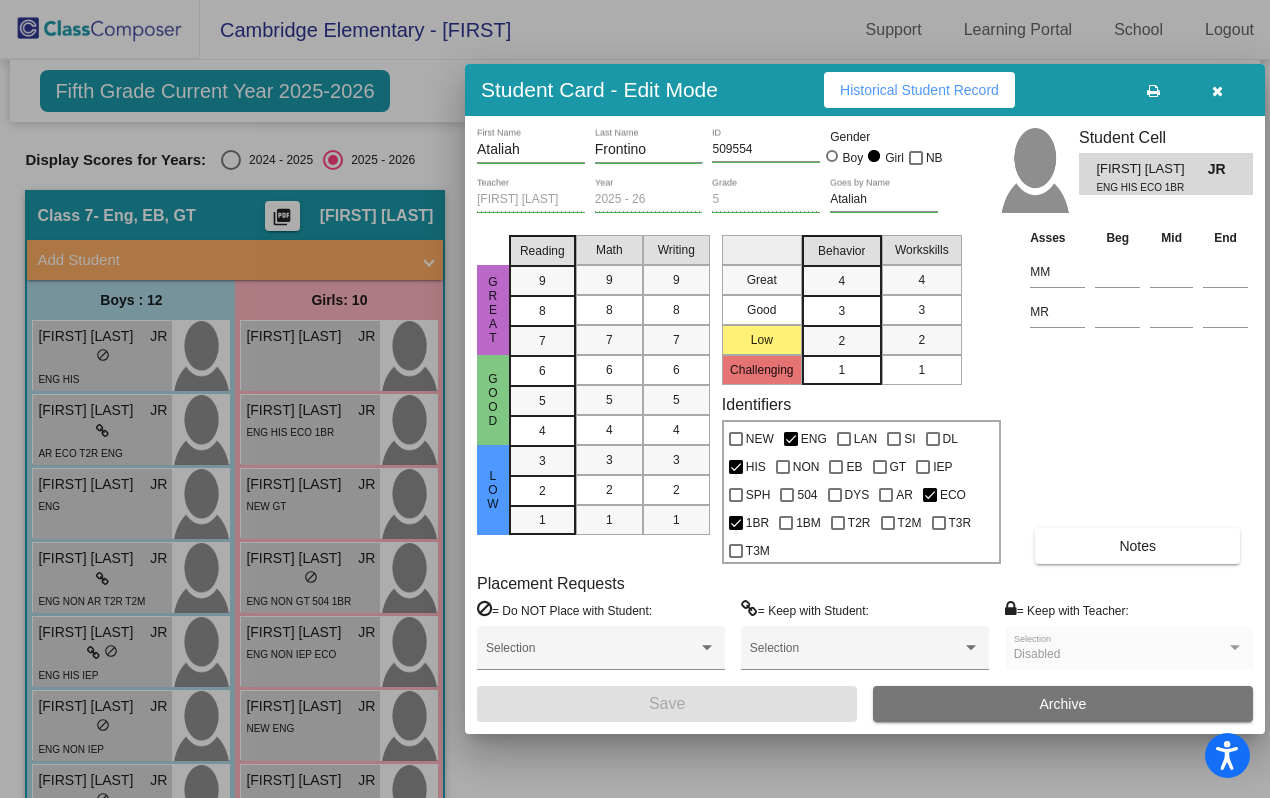 click at bounding box center (635, 399) 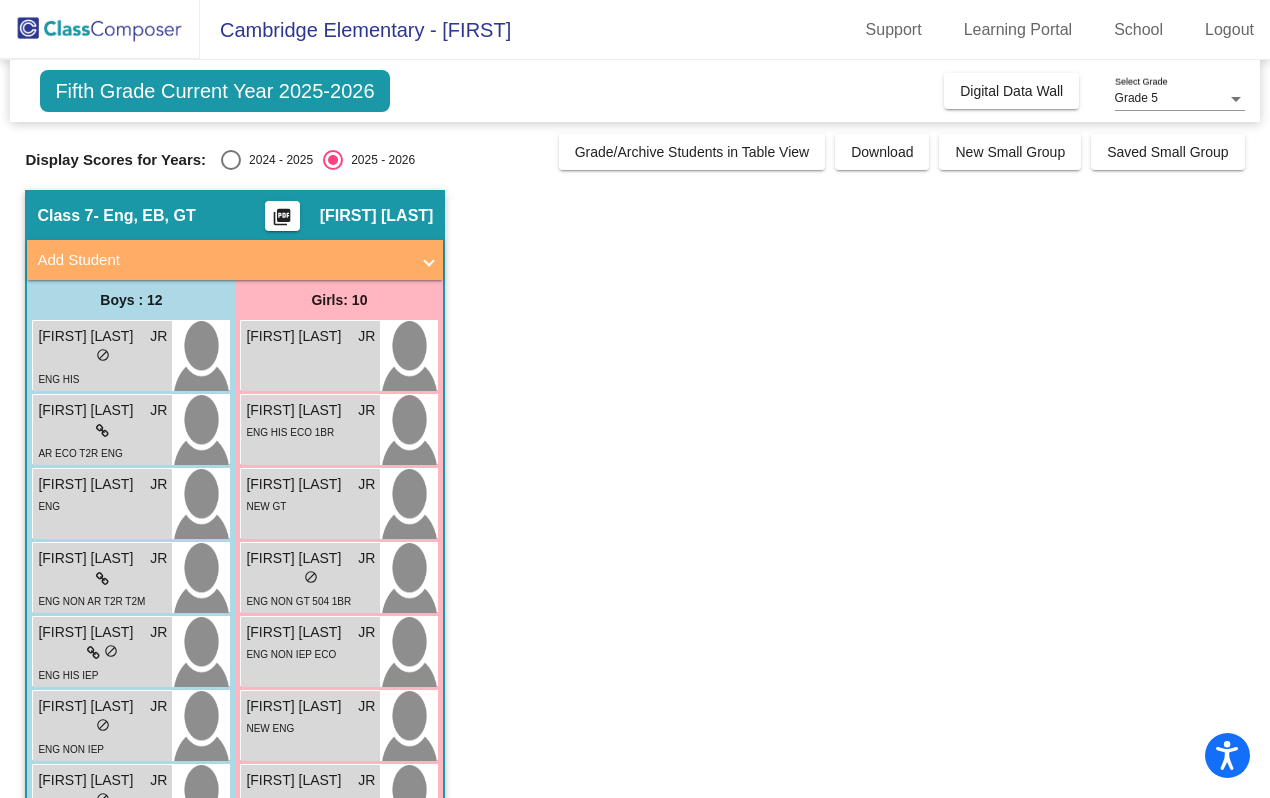 click on "NEW GT" at bounding box center [266, 506] 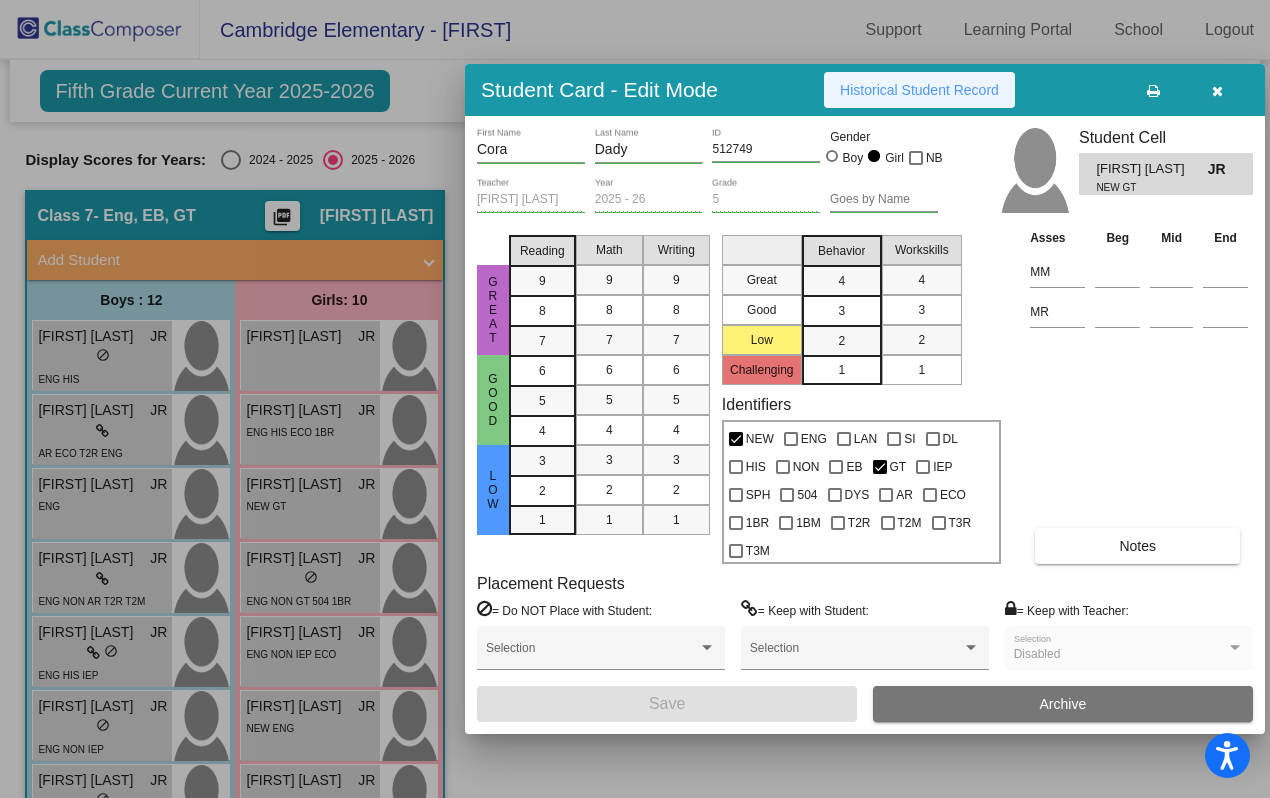 click on "Historical Student Record" at bounding box center [919, 90] 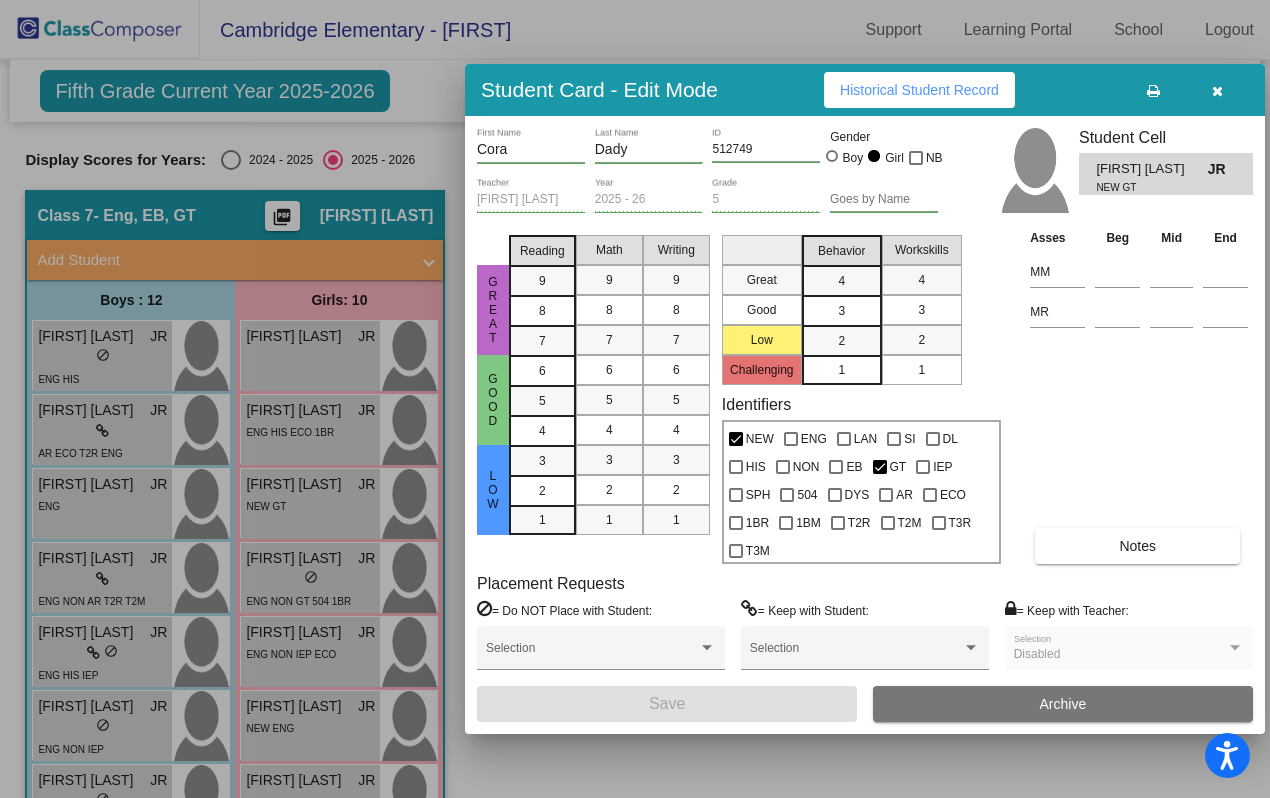 click at bounding box center [635, 399] 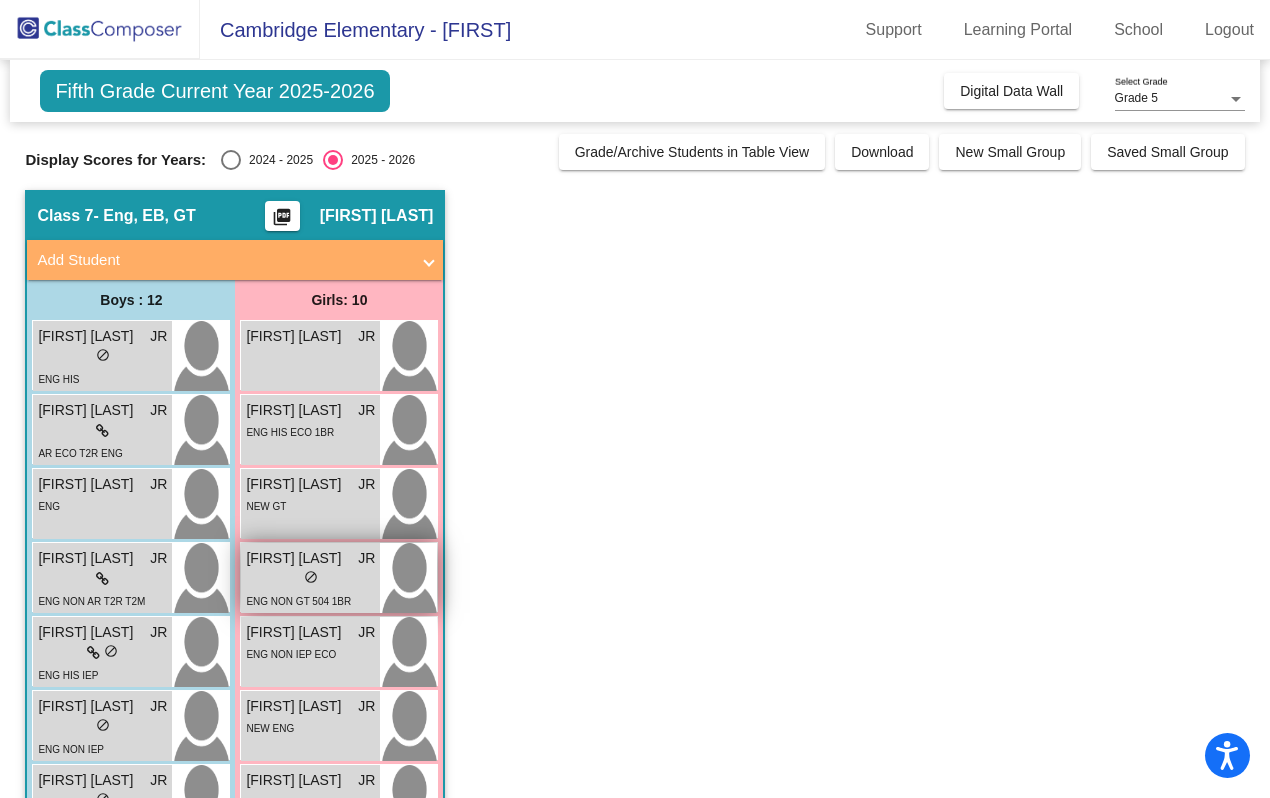 click on "lock do_not_disturb_alt" at bounding box center (310, 579) 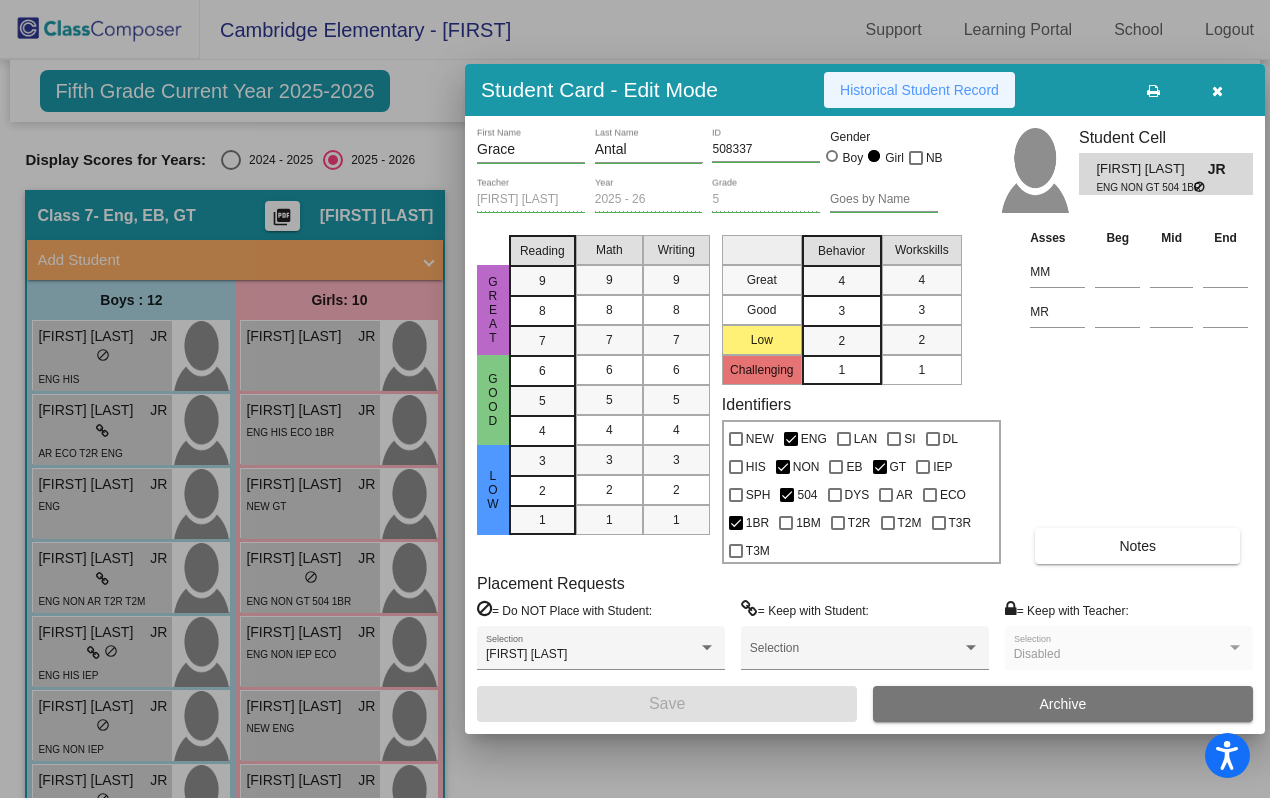 click on "Historical Student Record" at bounding box center (919, 90) 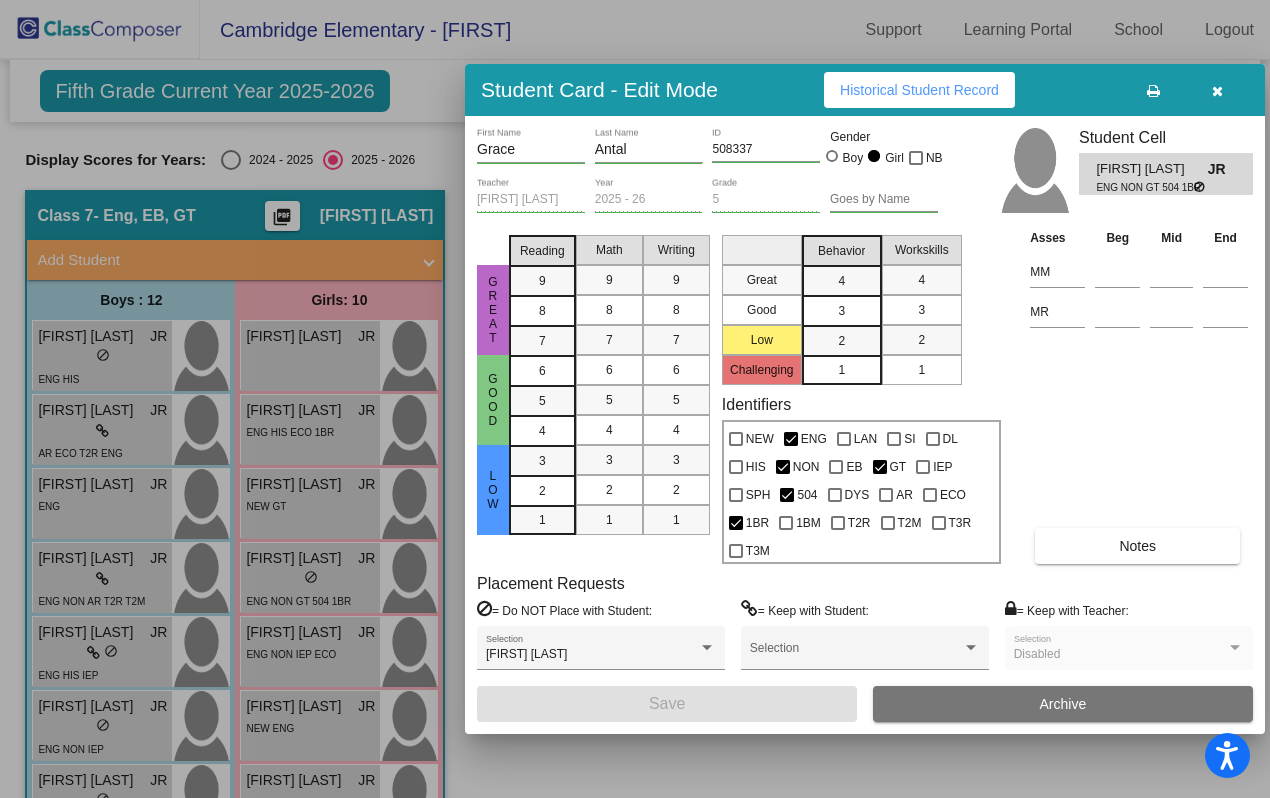 click at bounding box center (635, 399) 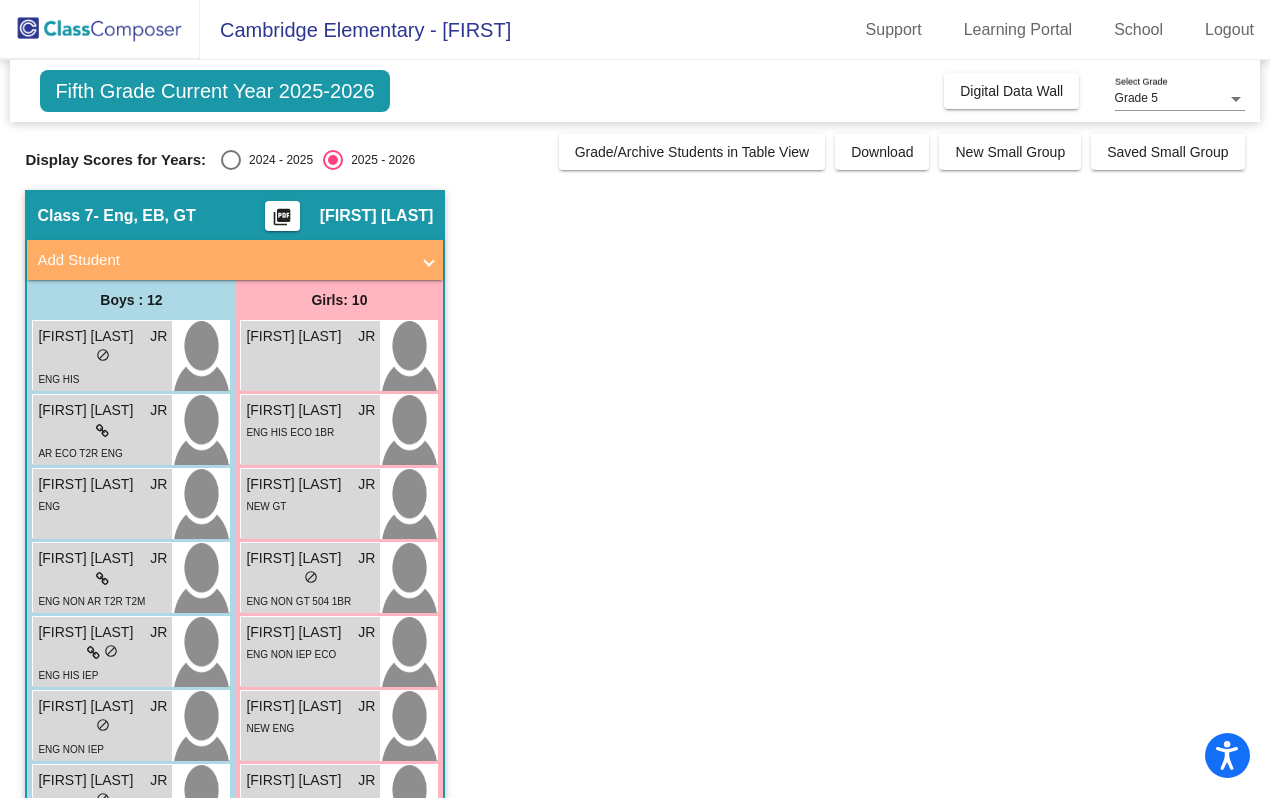 click on "ENG NON IEP ECO" at bounding box center [291, 653] 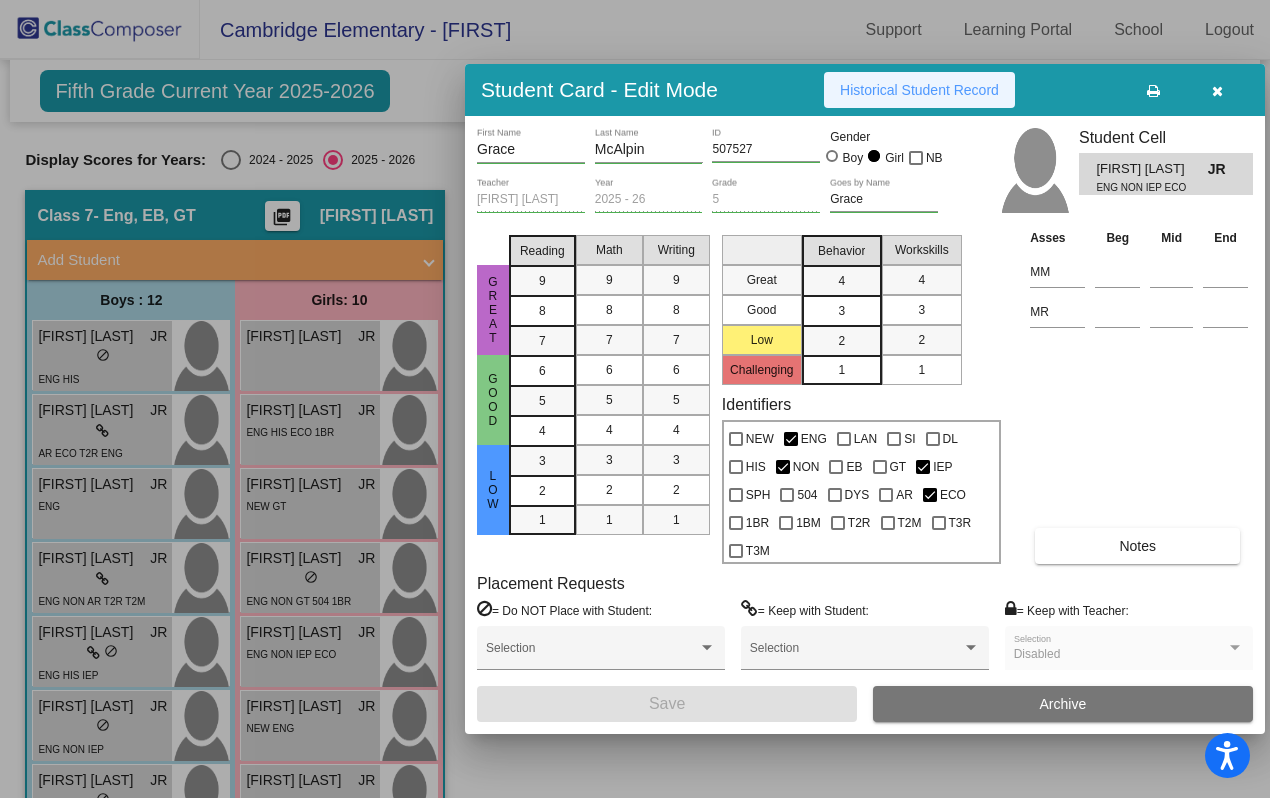 click on "Historical Student Record" at bounding box center [919, 90] 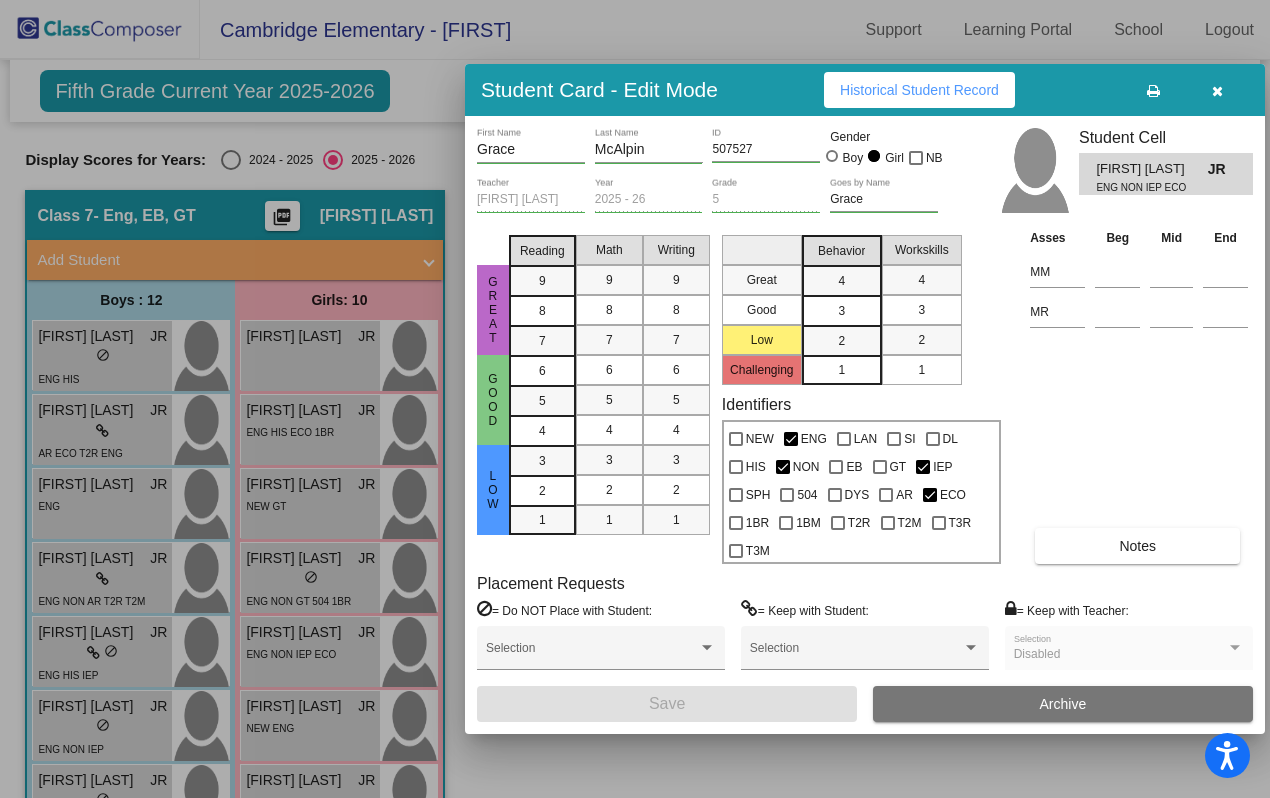 click at bounding box center (635, 399) 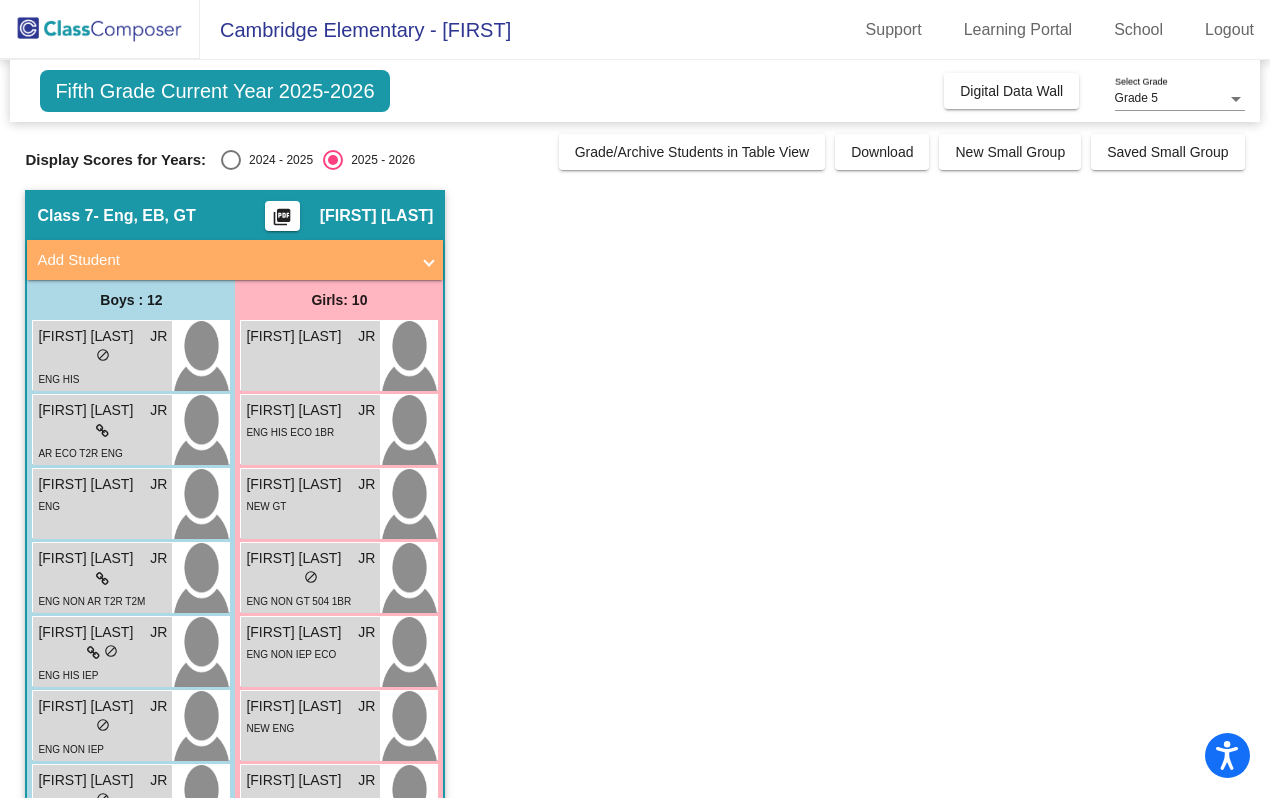 click on "NEW ENG" at bounding box center [270, 728] 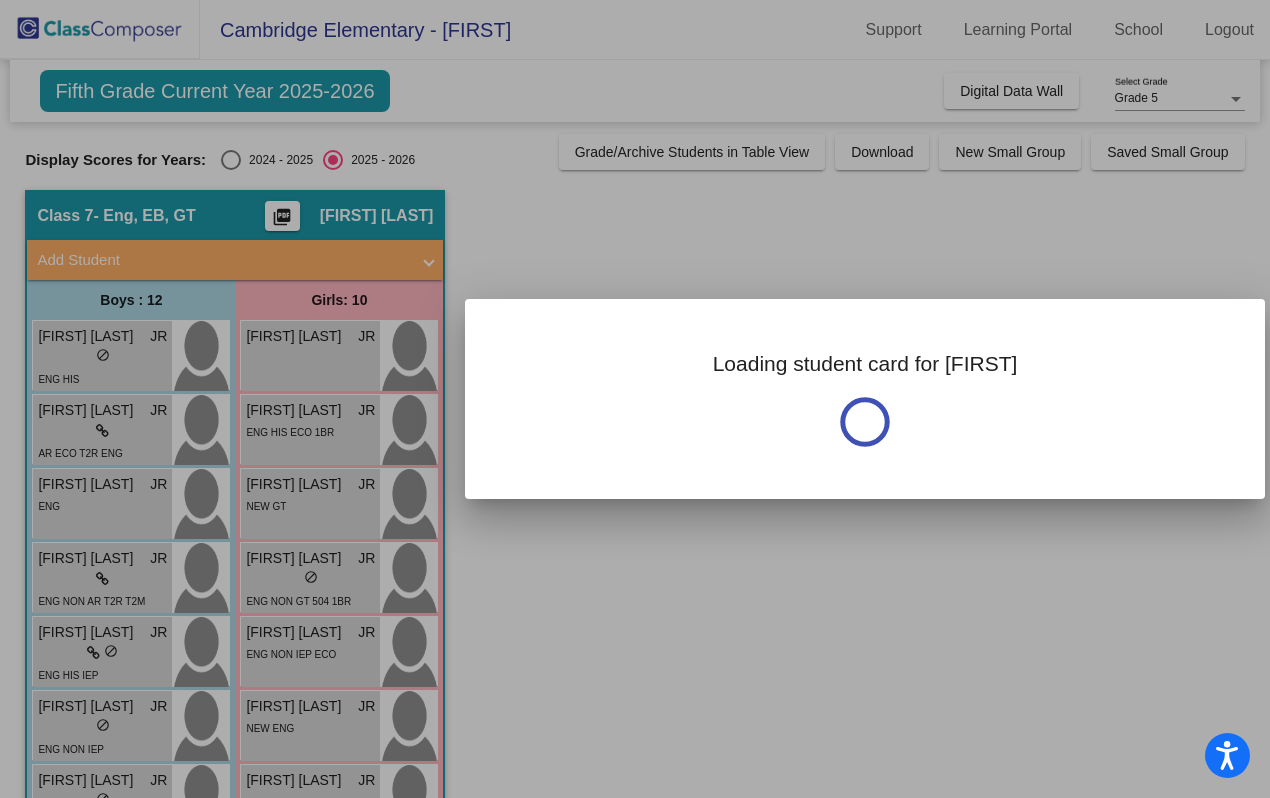 click at bounding box center [635, 399] 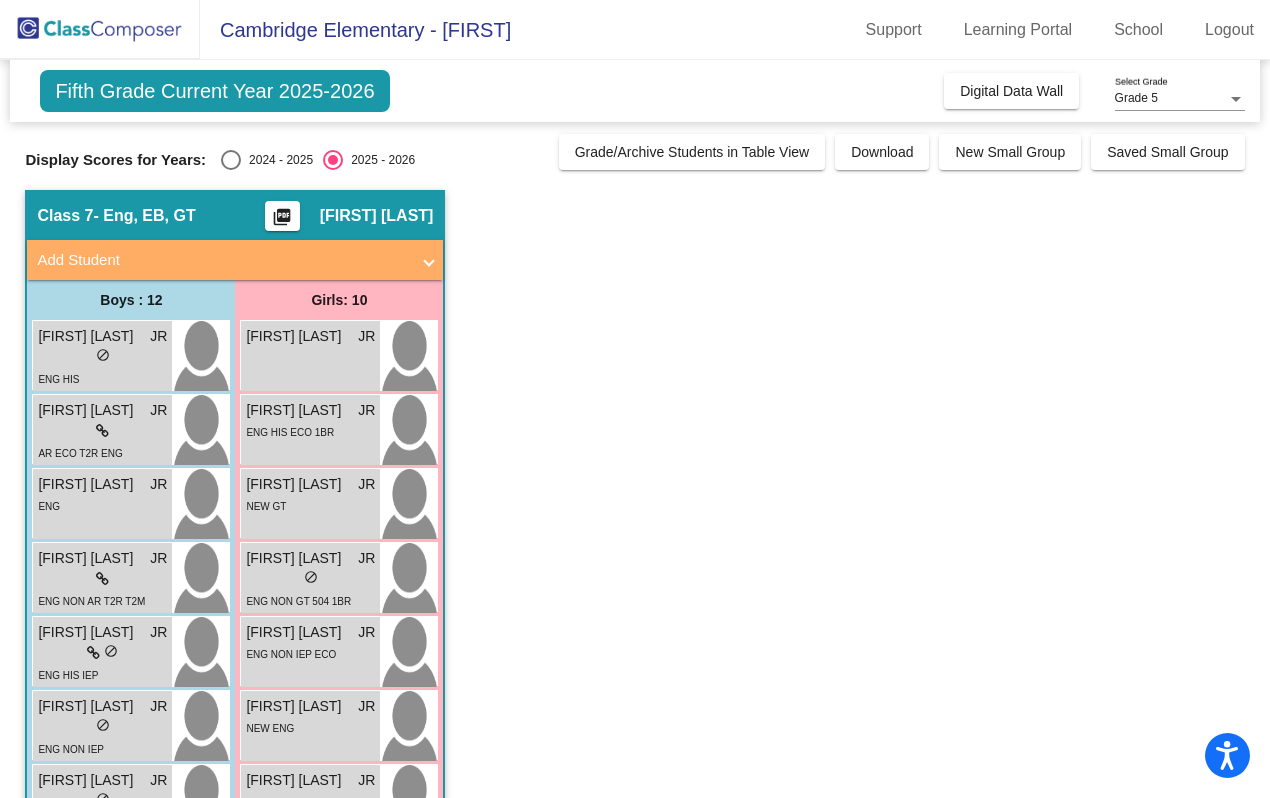 click on "NEW ENG" at bounding box center [270, 728] 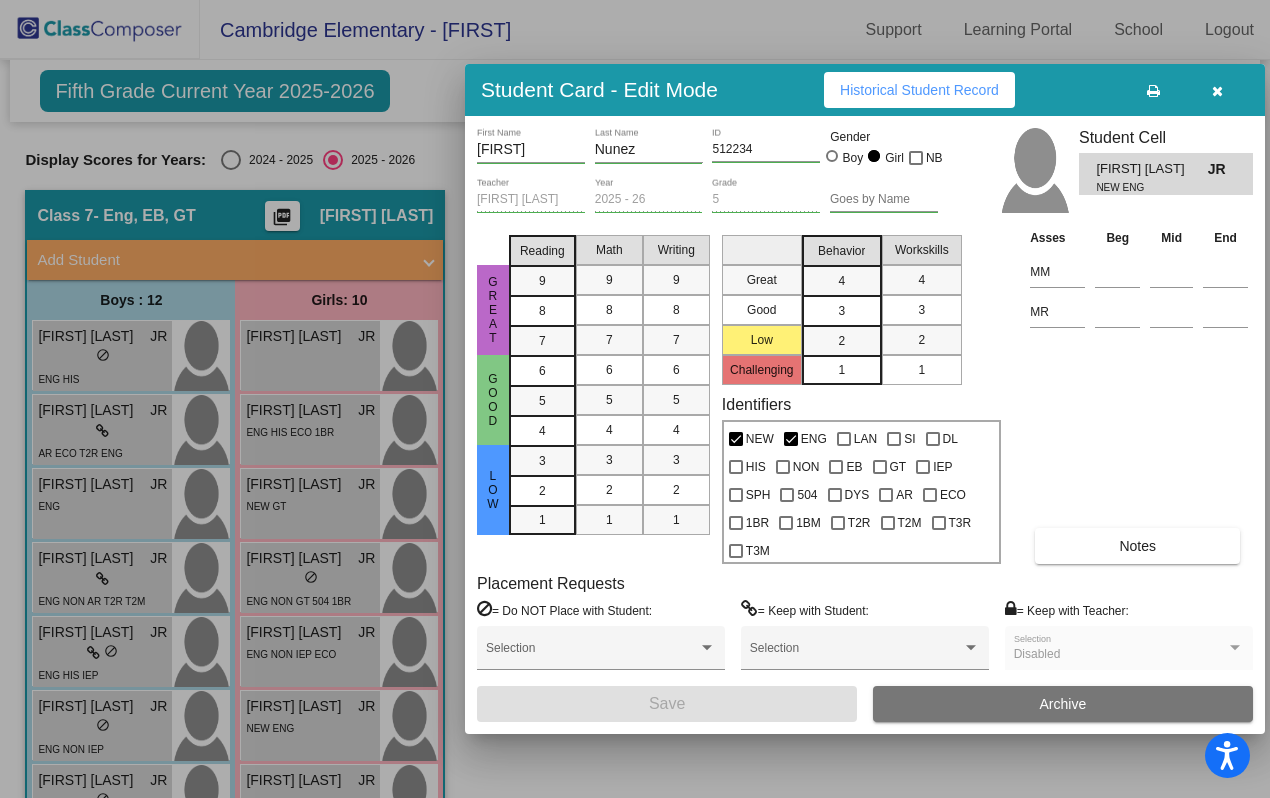 click on "Historical Student Record" at bounding box center [919, 90] 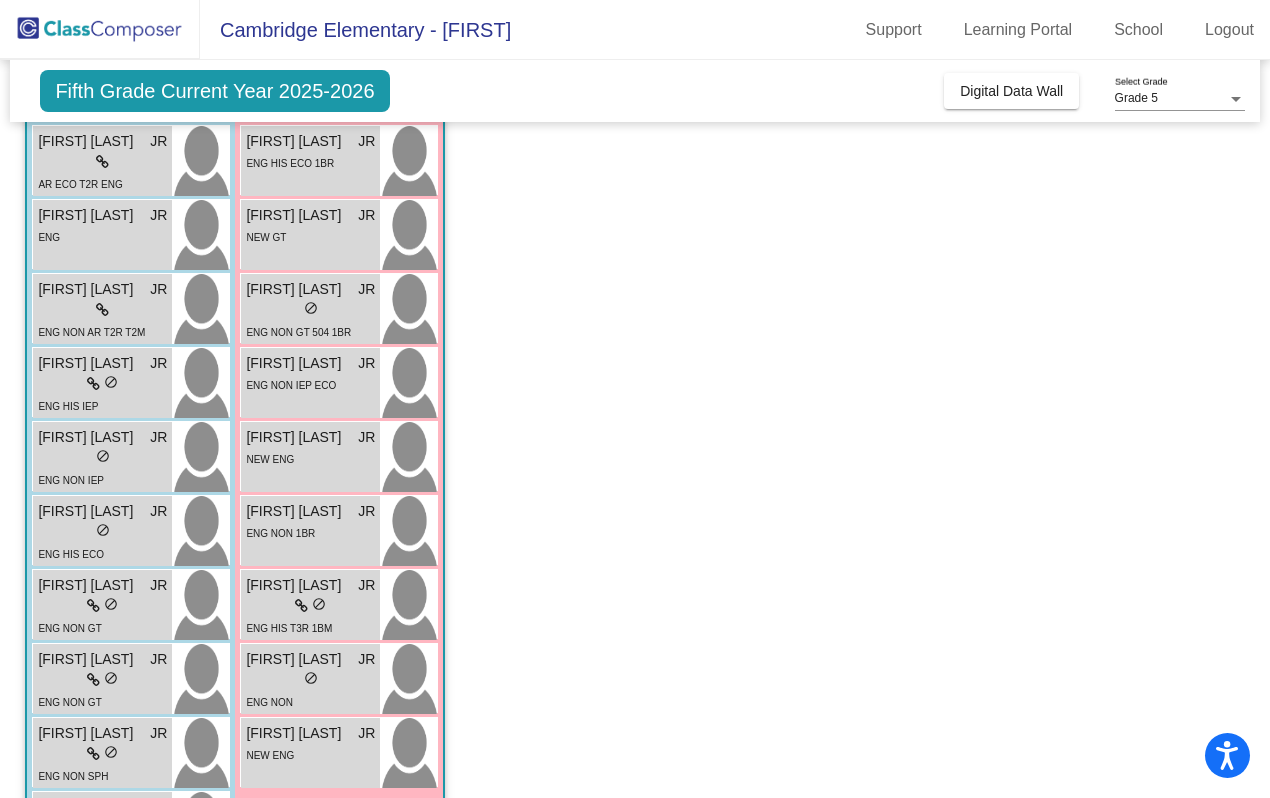 scroll, scrollTop: 303, scrollLeft: 0, axis: vertical 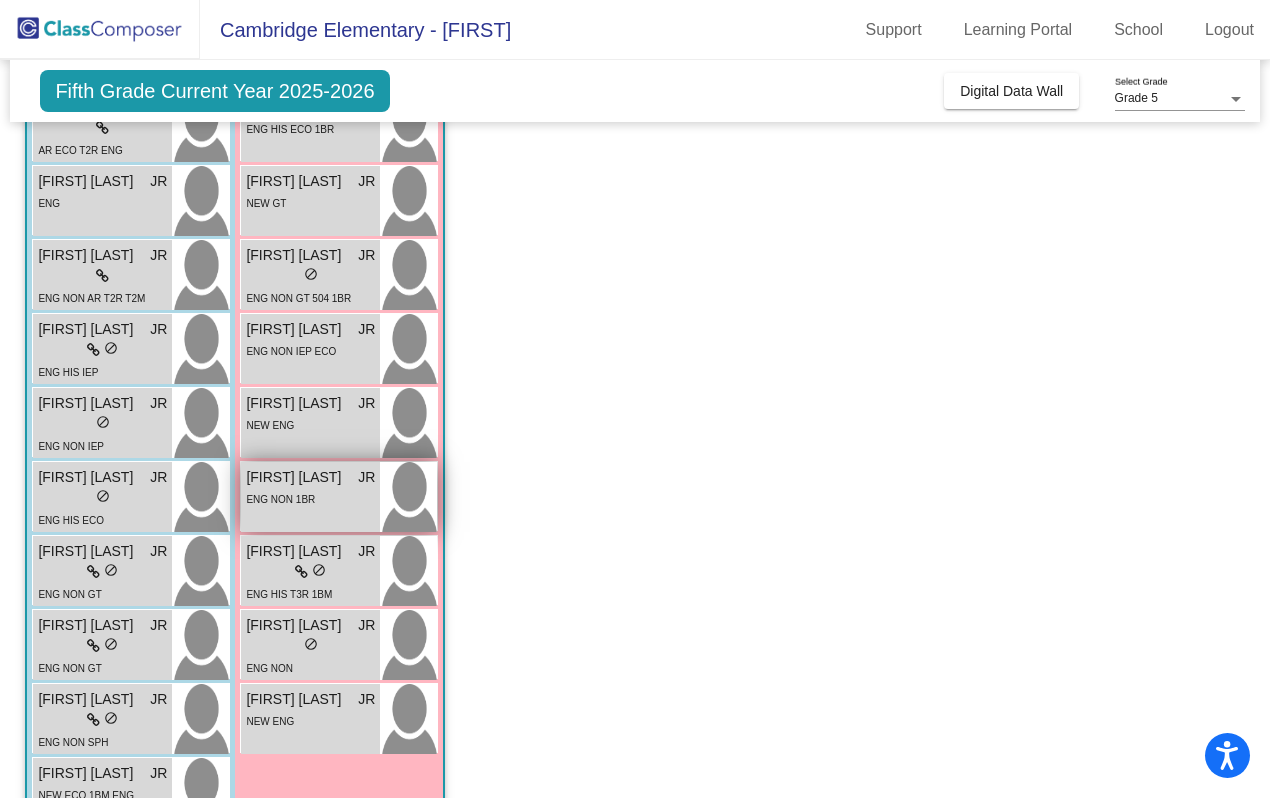 click on "[FIRST] [LAST] JR lock do_not_disturb_alt ENG NON 1BR" at bounding box center (310, 497) 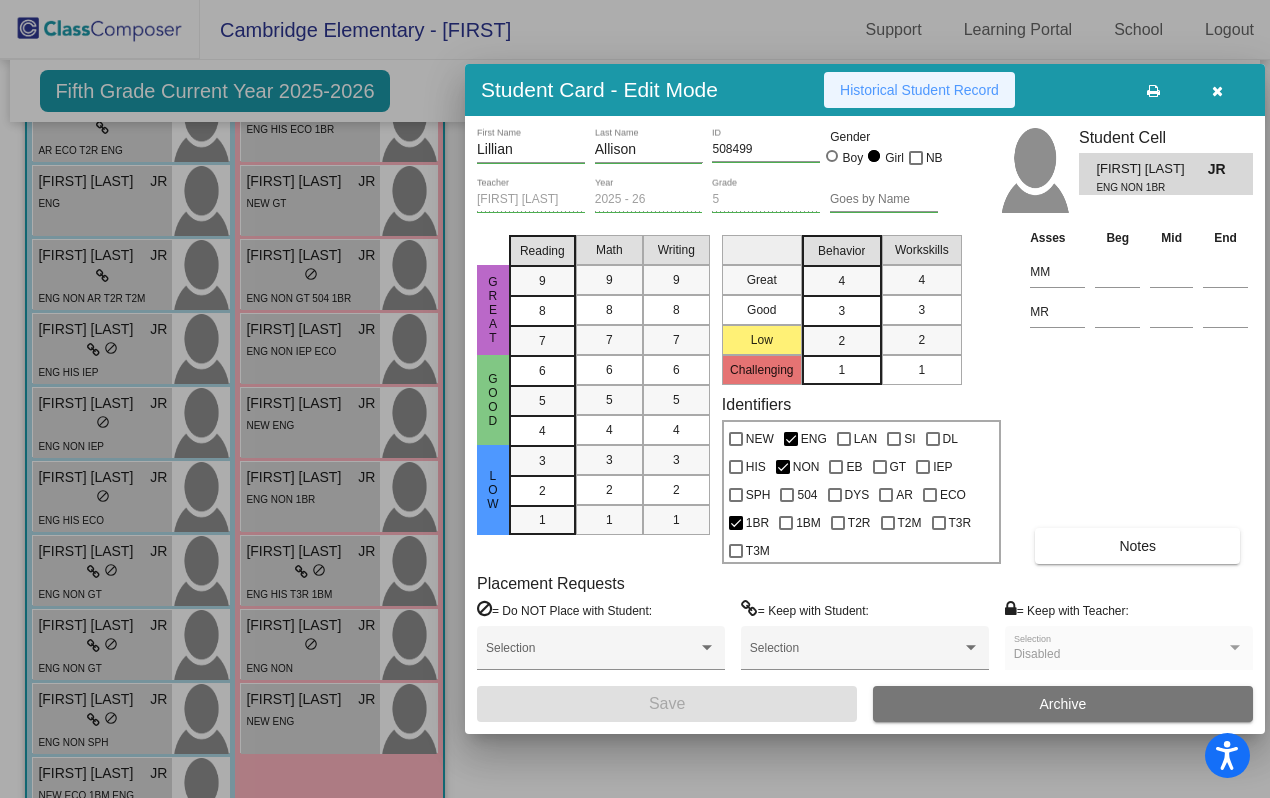 click on "Historical Student Record" at bounding box center [919, 90] 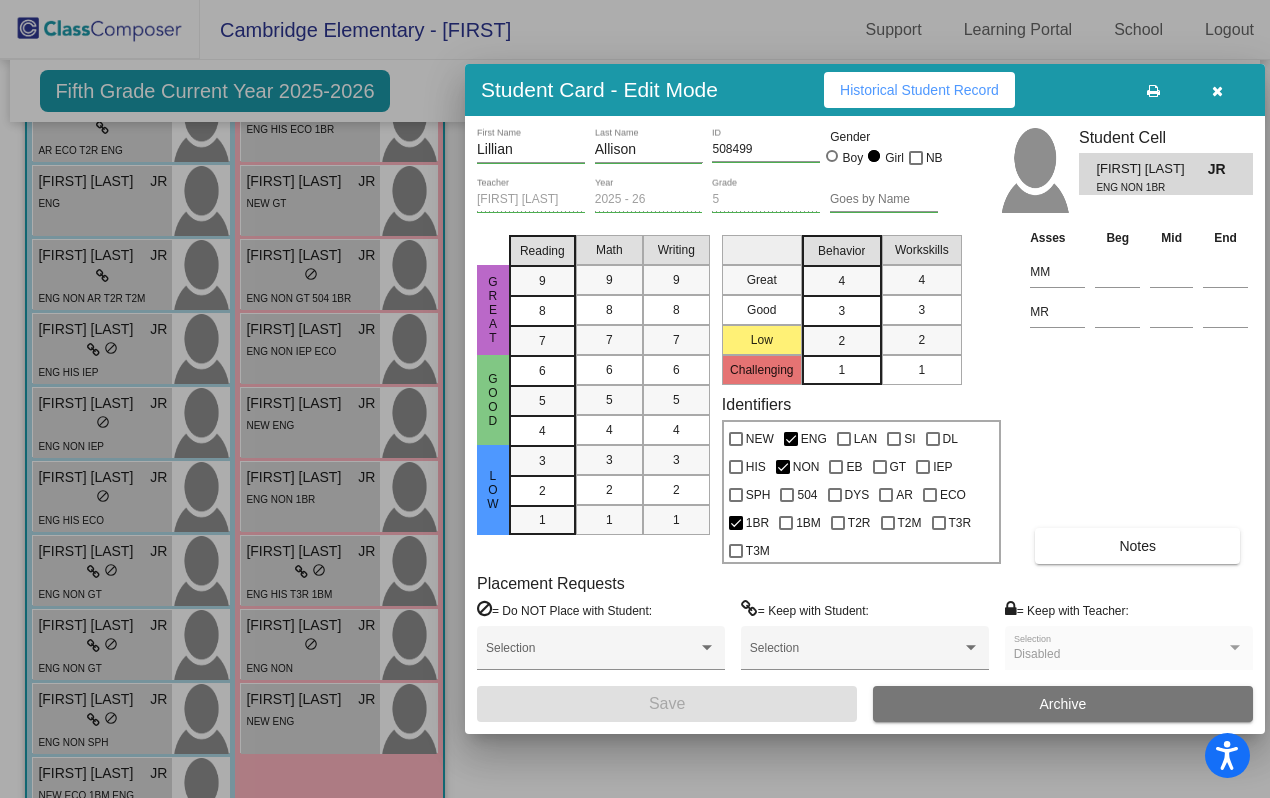 click at bounding box center [635, 399] 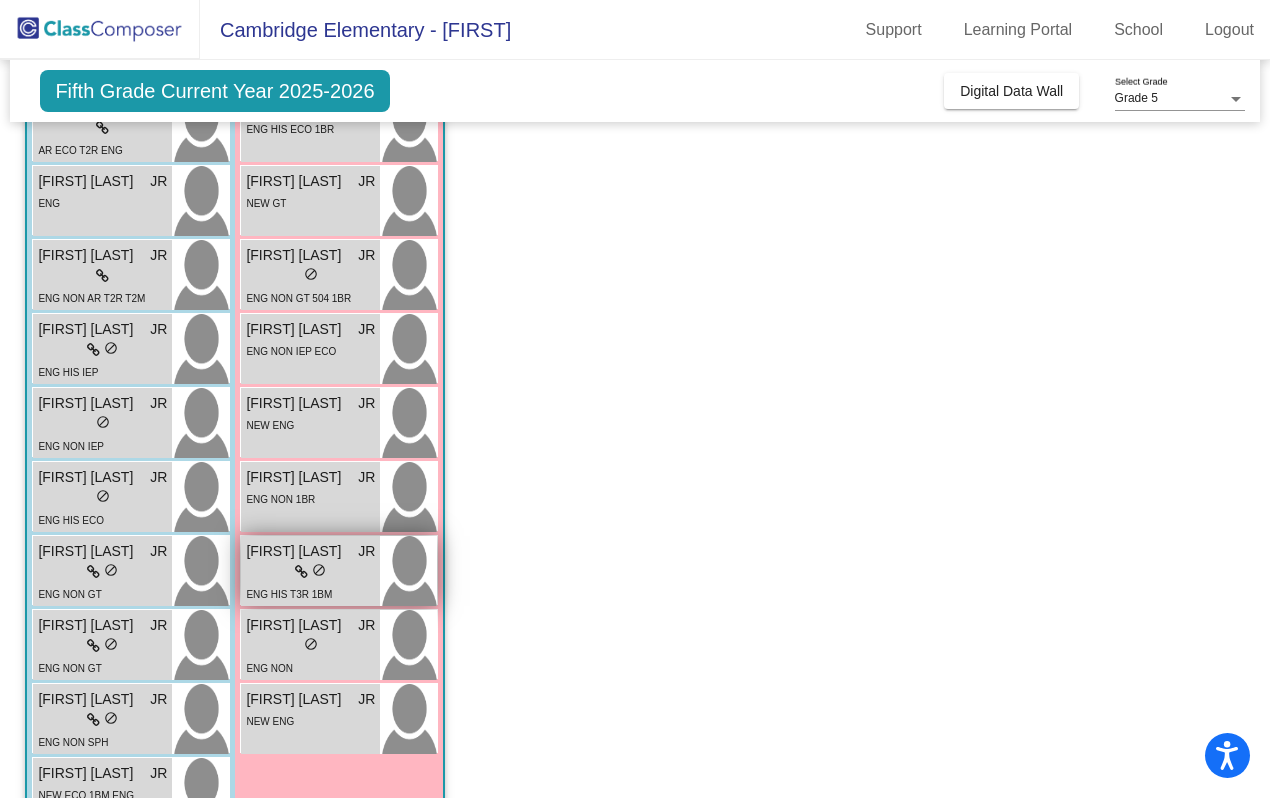 click on "lock do_not_disturb_alt" at bounding box center (310, 572) 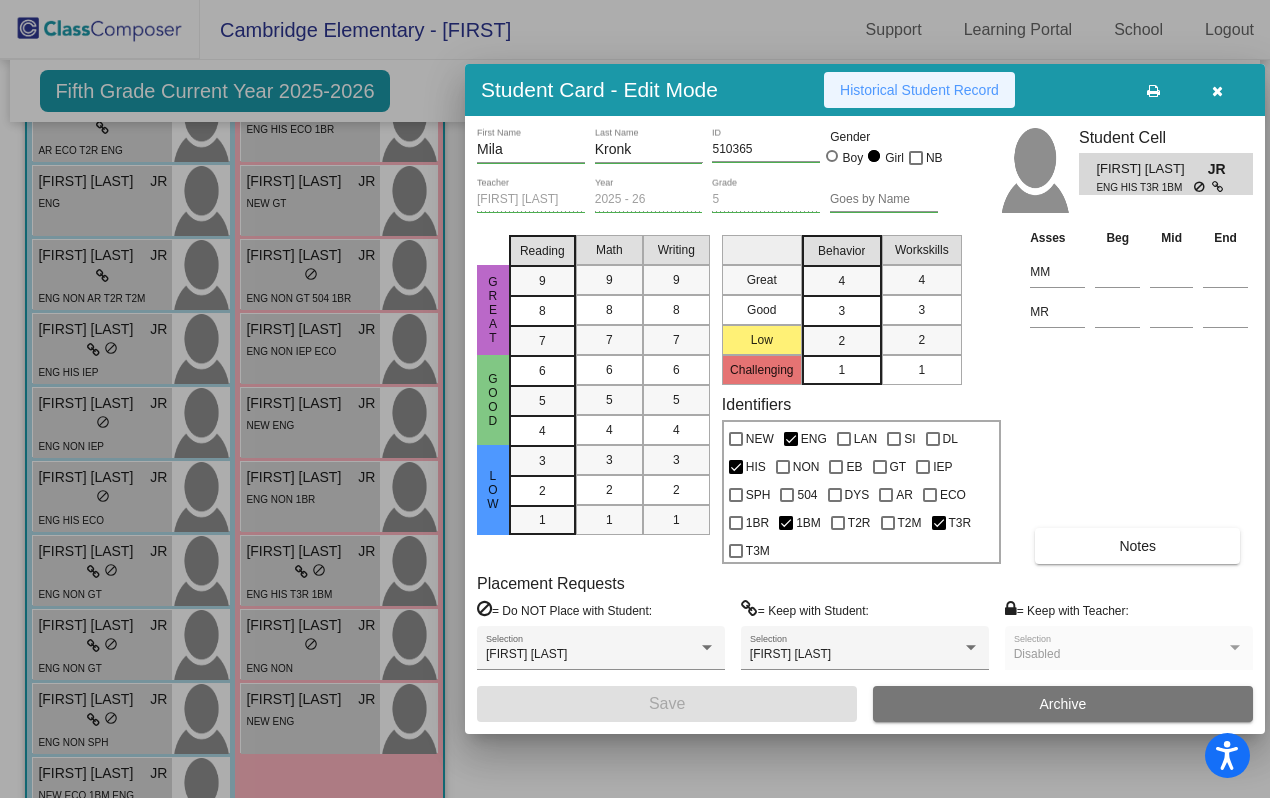 click on "Historical Student Record" at bounding box center (919, 90) 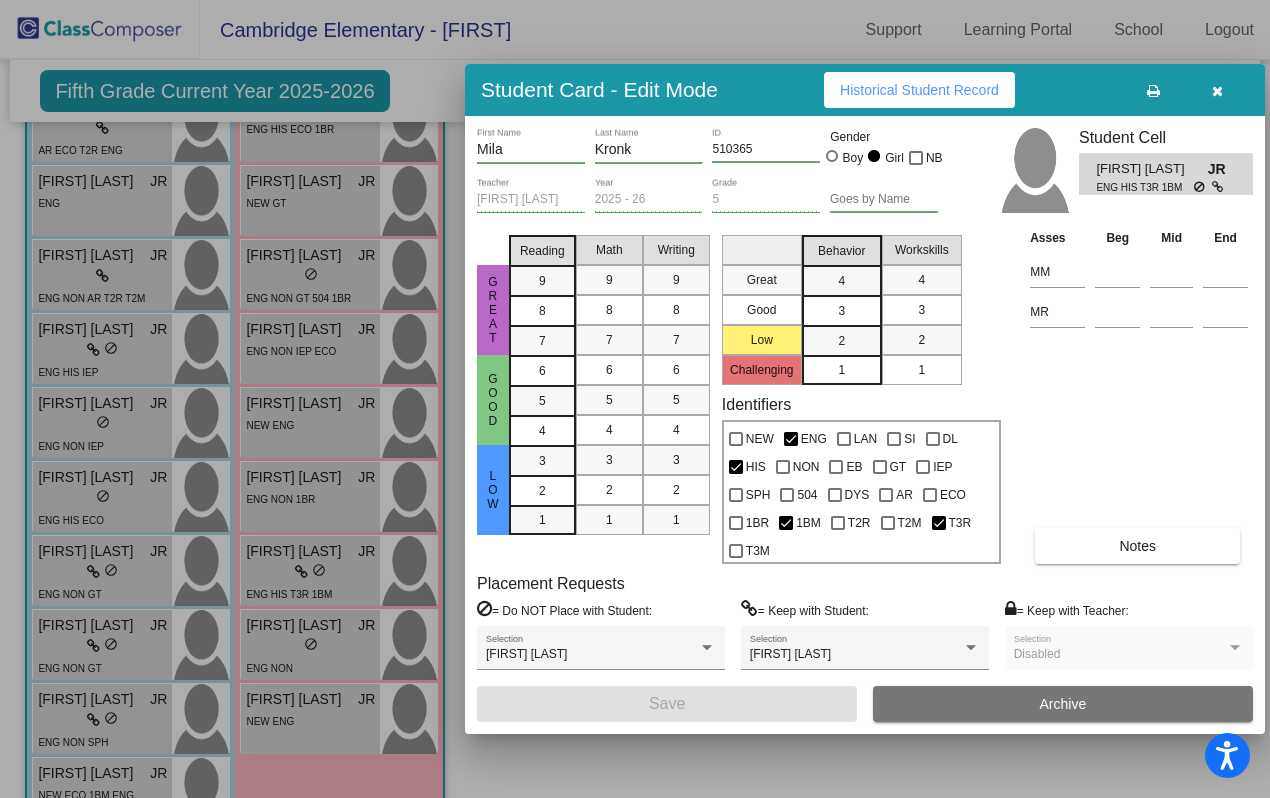 click at bounding box center (635, 399) 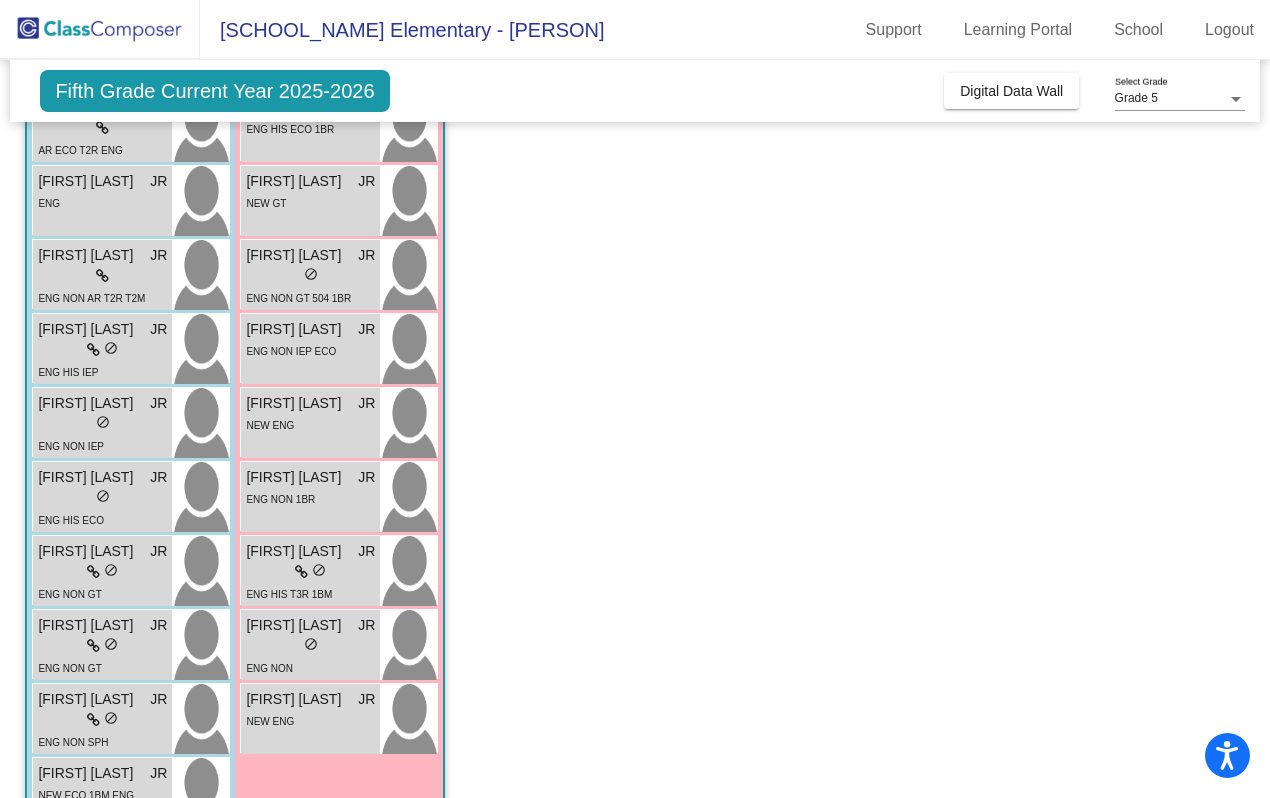 click on "[FIRST] [LAST]" at bounding box center (296, 625) 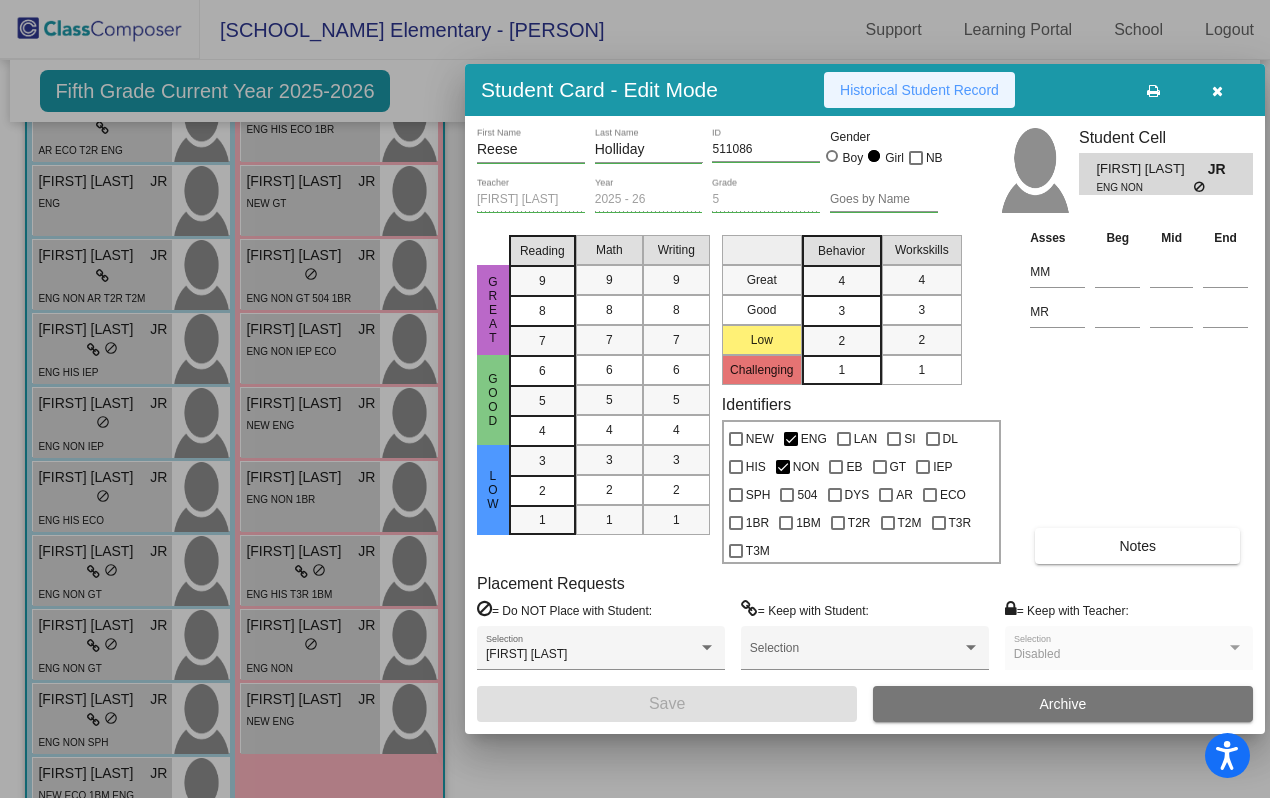 click on "Historical Student Record" at bounding box center [919, 90] 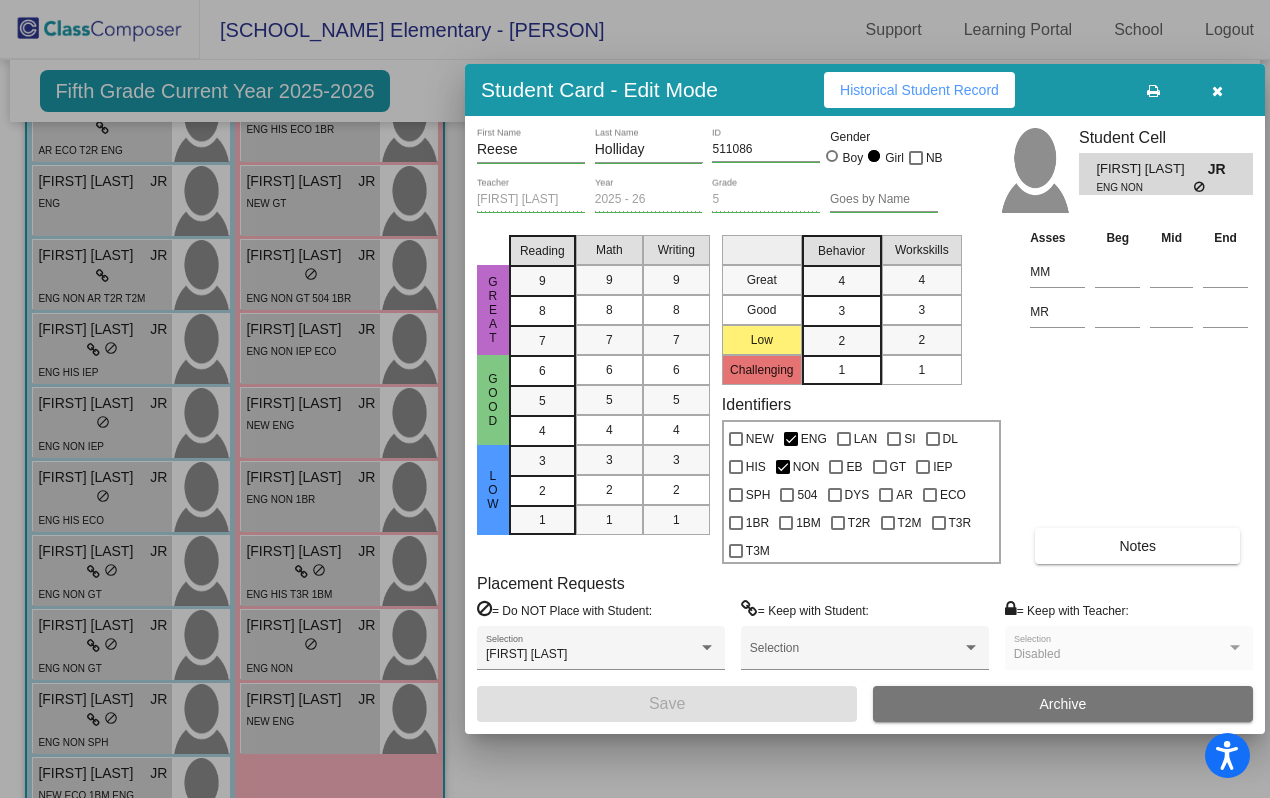 click at bounding box center [635, 399] 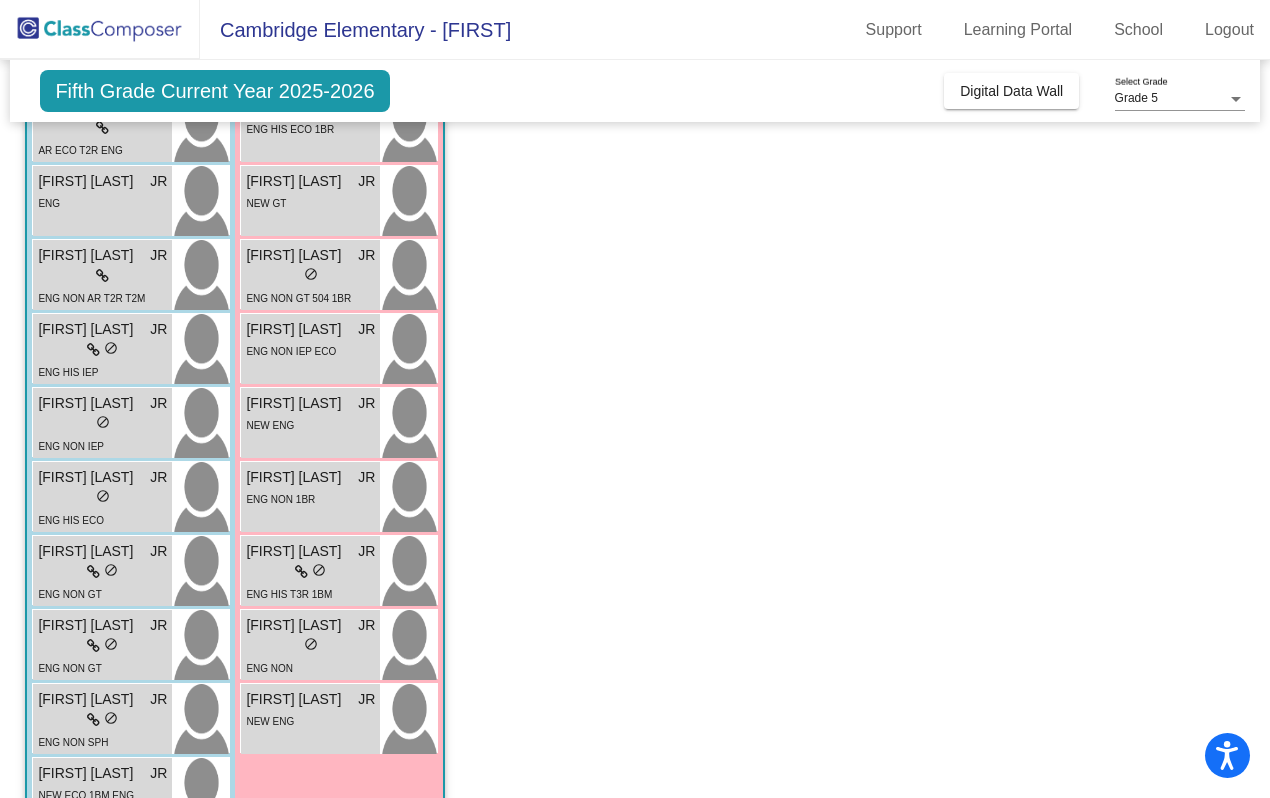 click on "NEW ENG" at bounding box center (310, 720) 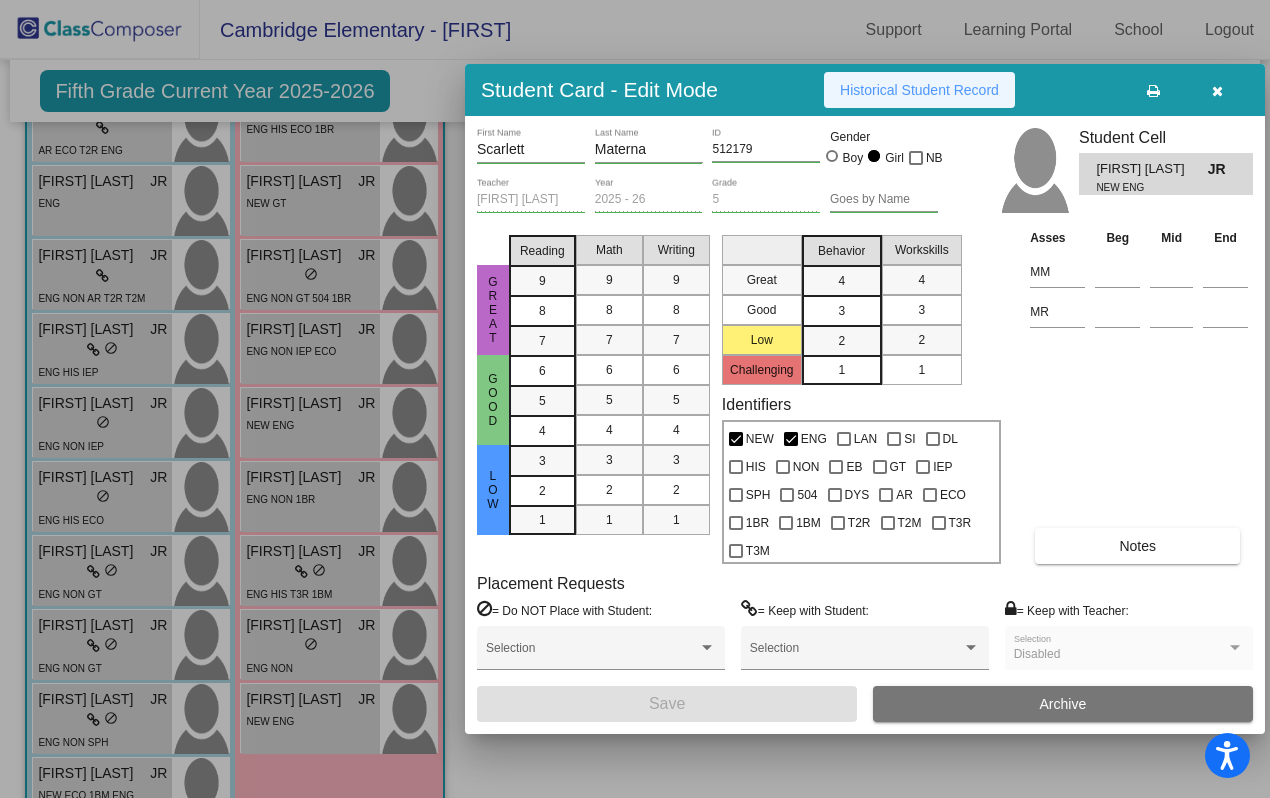 click on "Historical Student Record" at bounding box center (919, 90) 